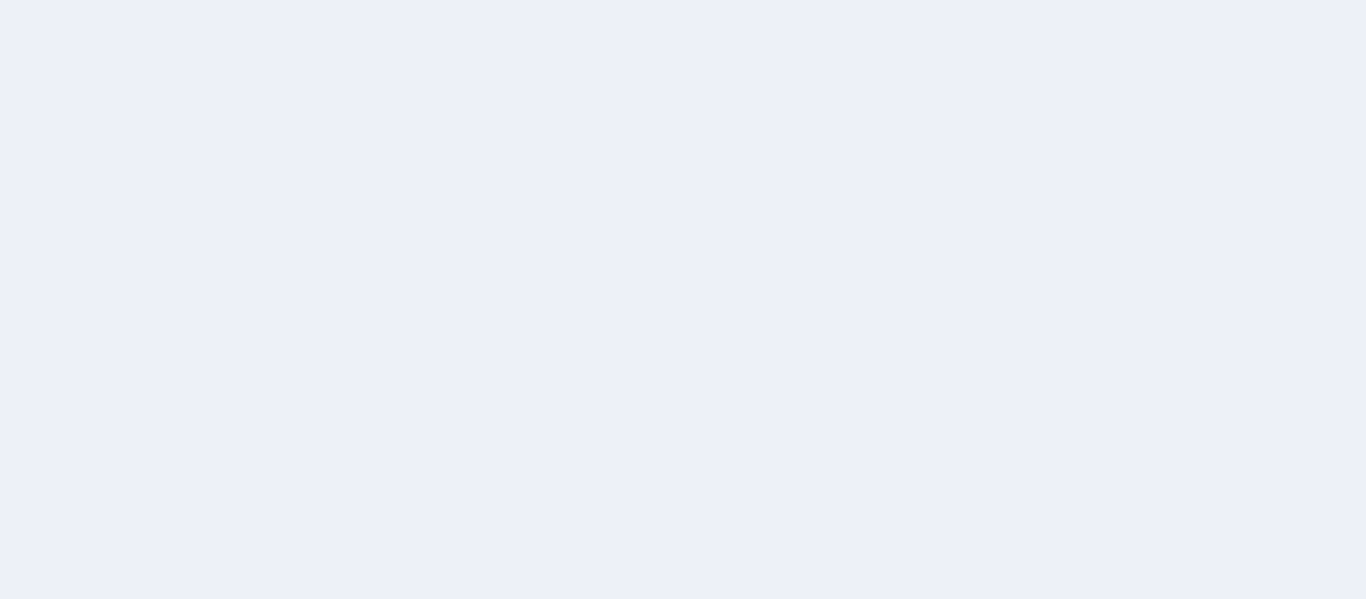 scroll, scrollTop: 0, scrollLeft: 0, axis: both 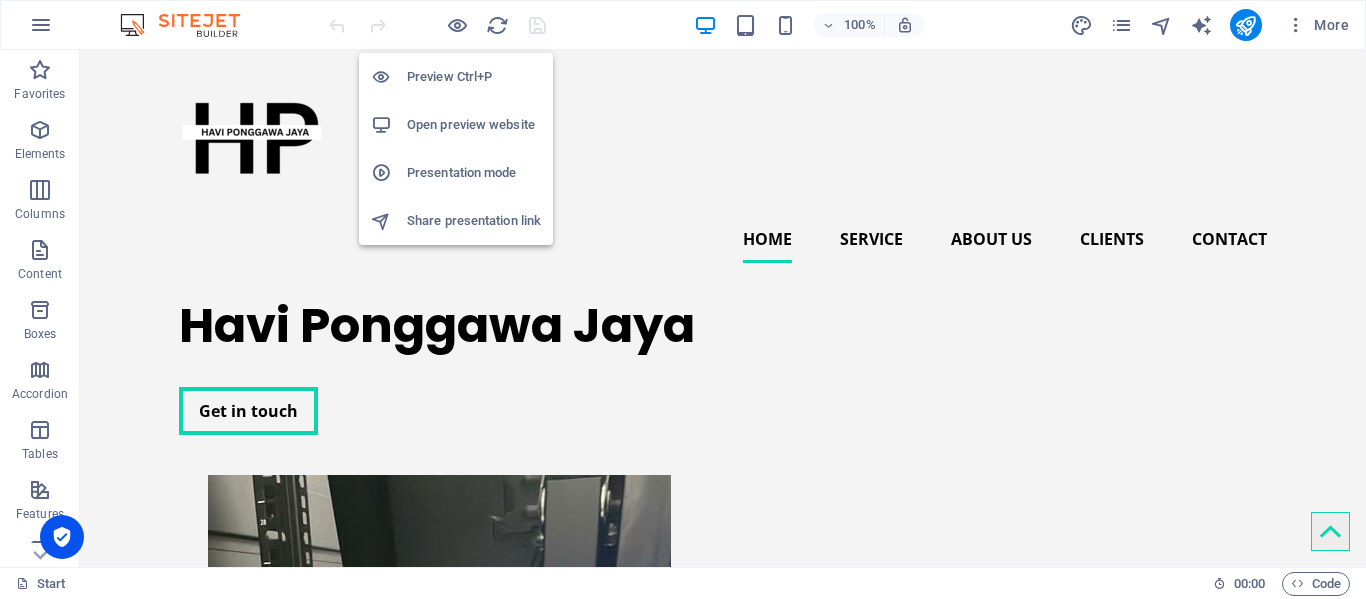 click on "Open preview website" at bounding box center [474, 125] 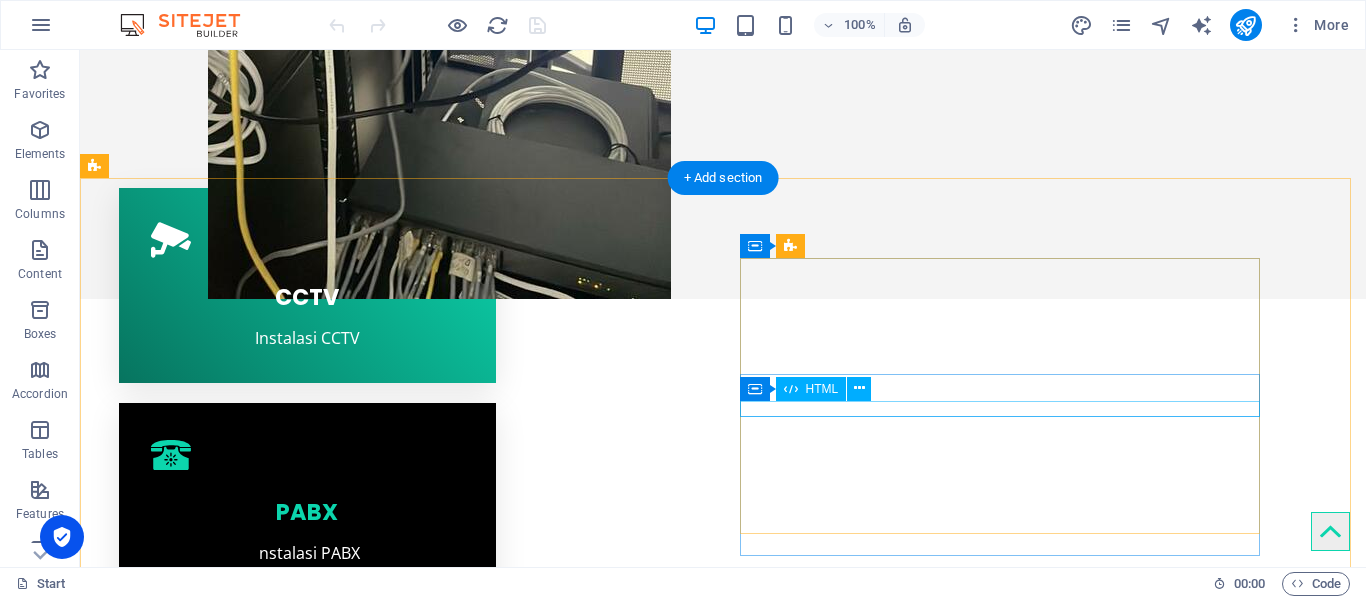scroll, scrollTop: 1000, scrollLeft: 0, axis: vertical 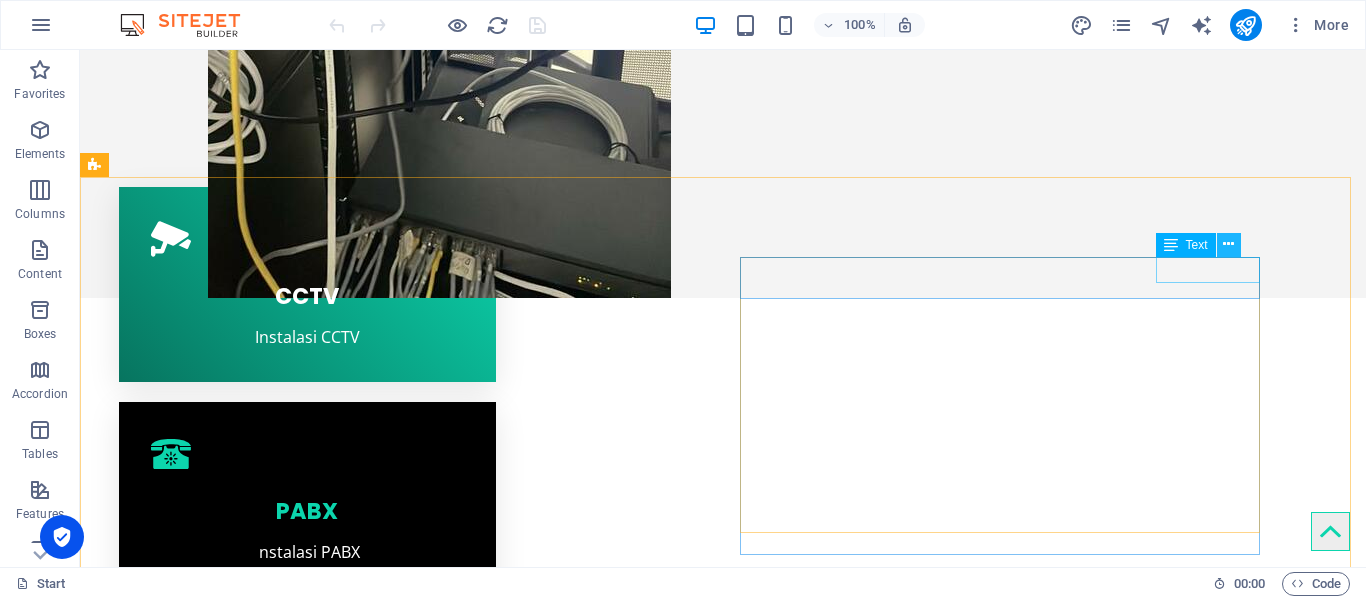 click at bounding box center (1229, 245) 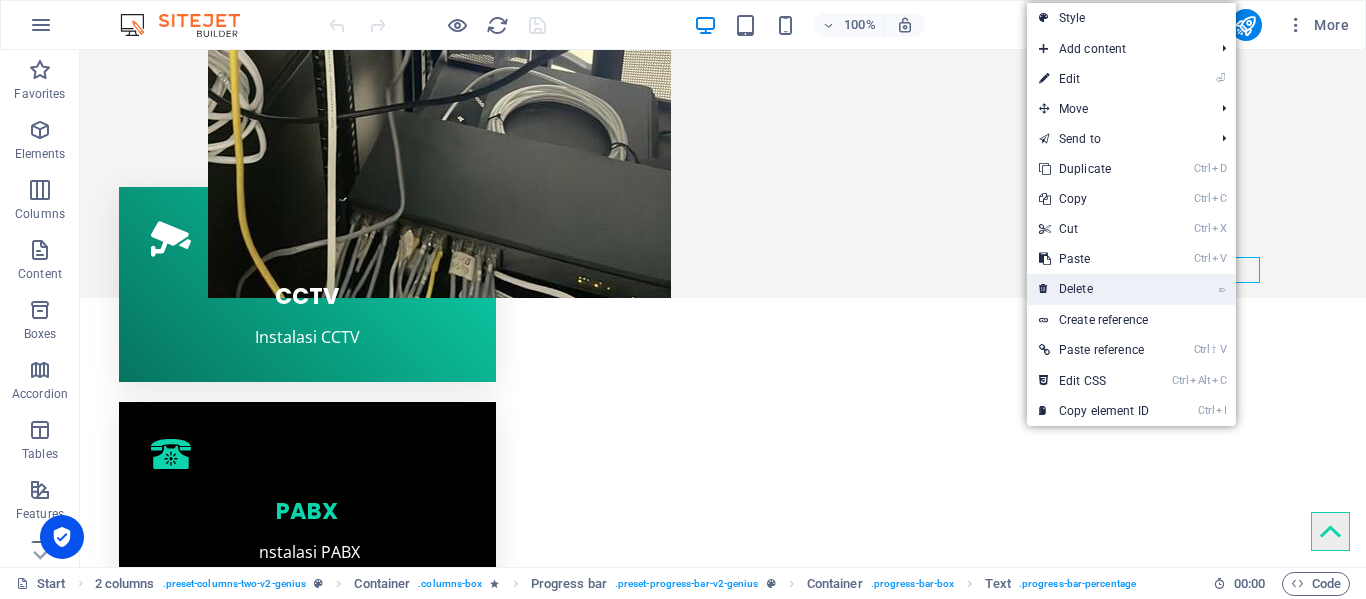 click on "⌦  Delete" at bounding box center (1094, 289) 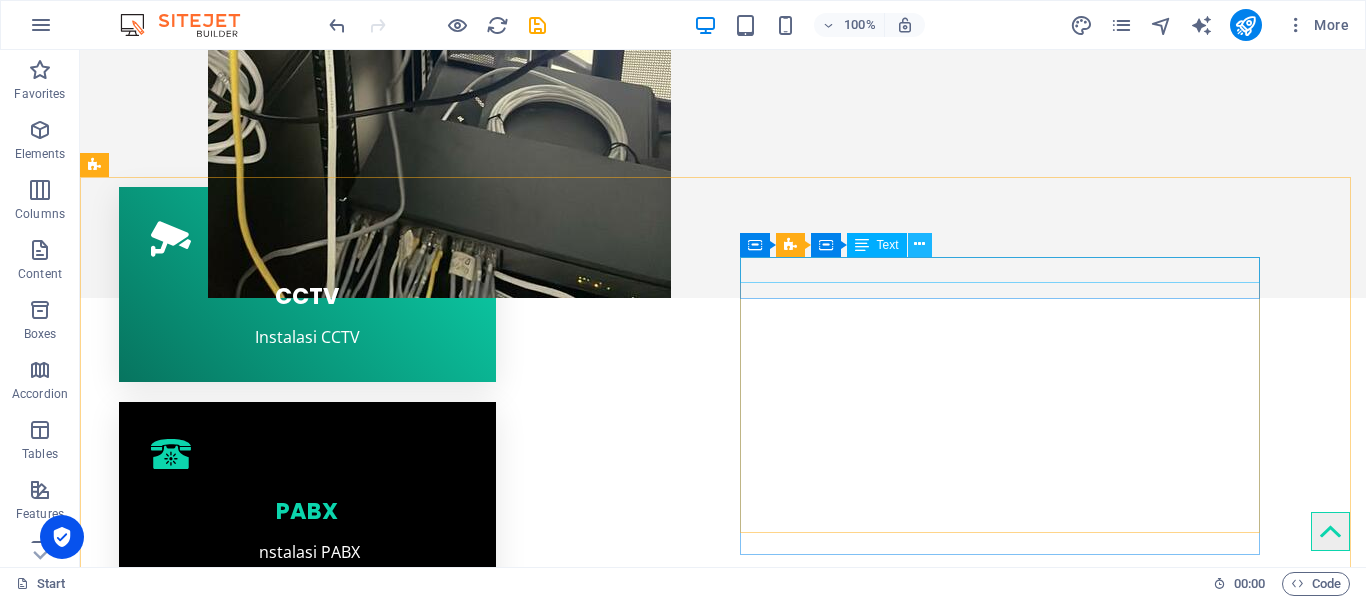 click at bounding box center (919, 244) 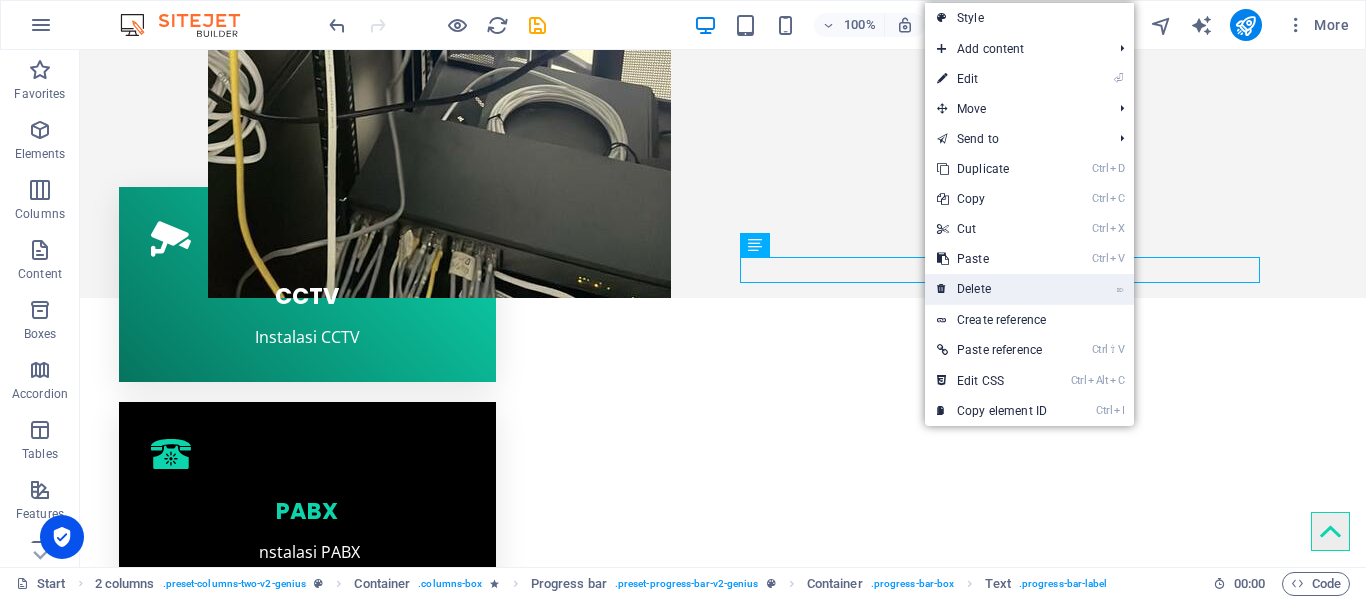 click on "⌦  Delete" at bounding box center (992, 289) 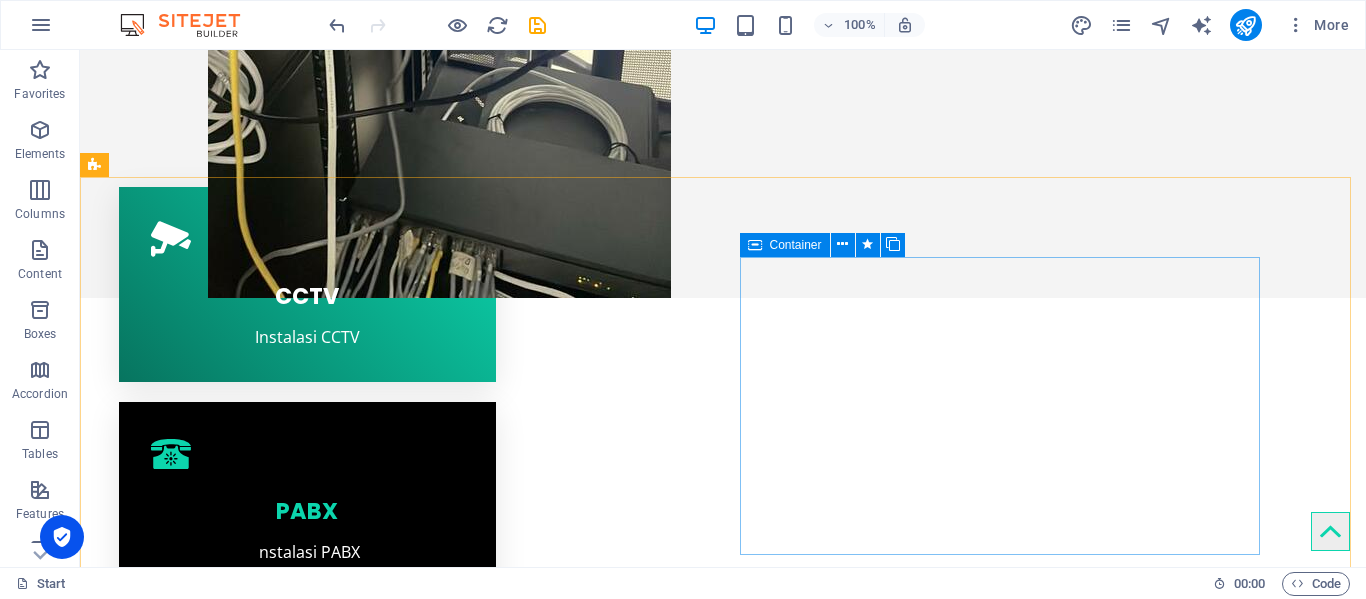 click at bounding box center [755, 245] 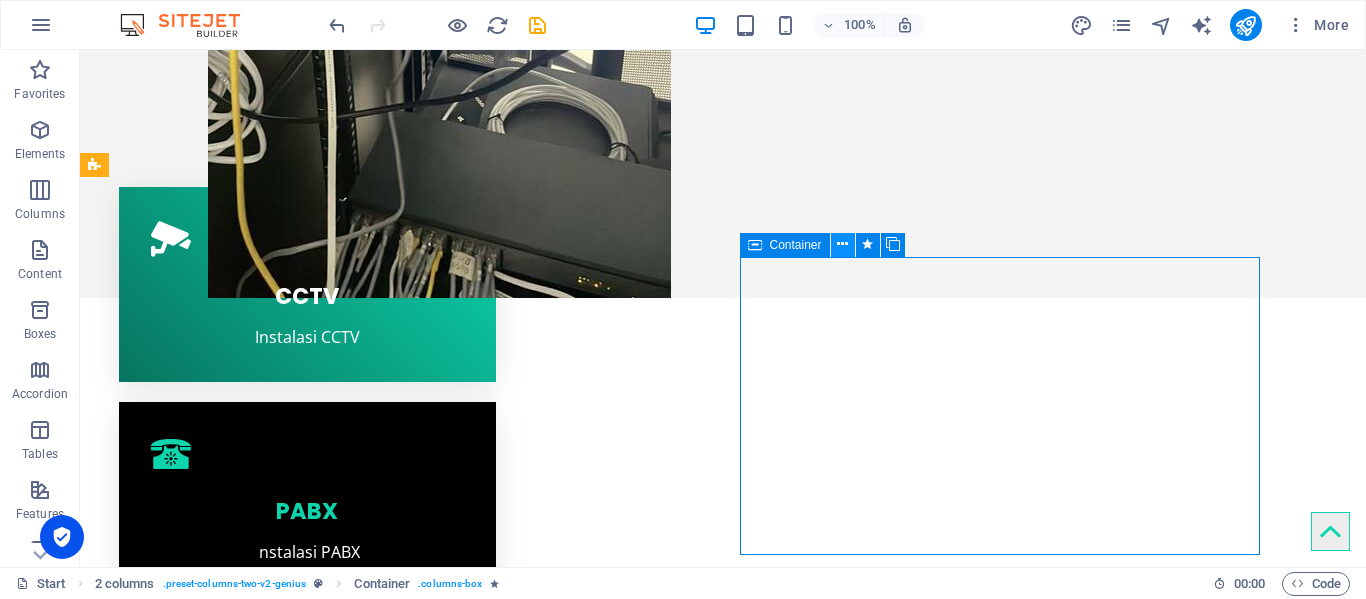 click at bounding box center [842, 244] 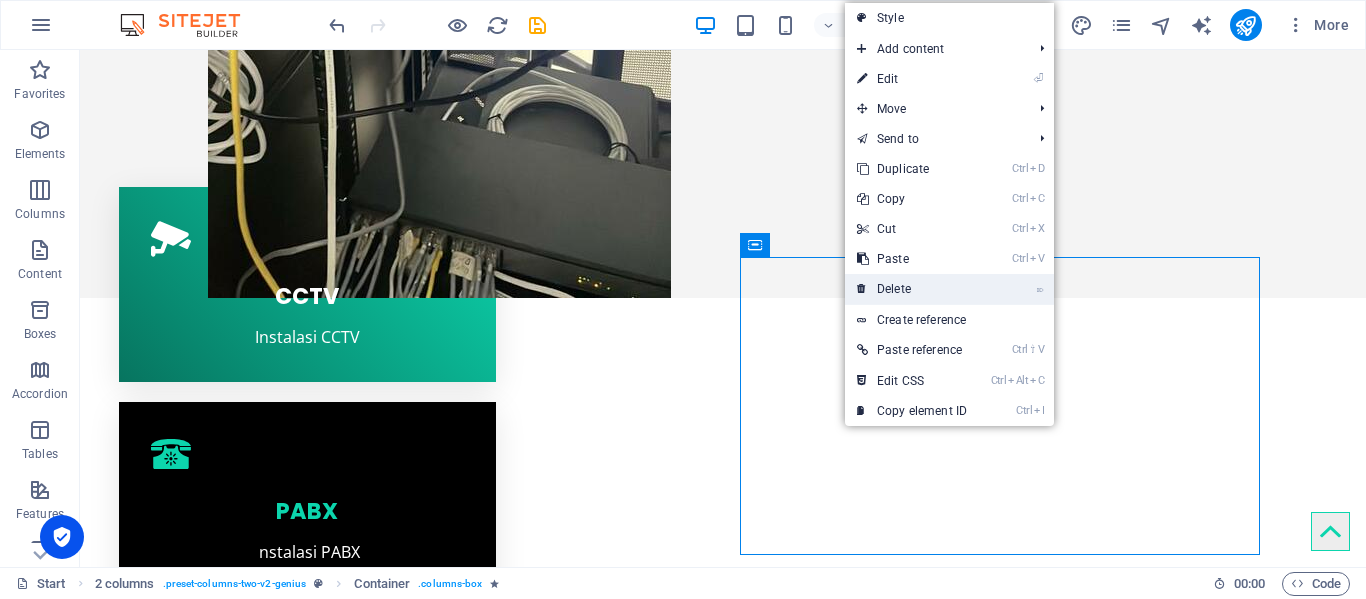click on "⌦  Delete" at bounding box center (912, 289) 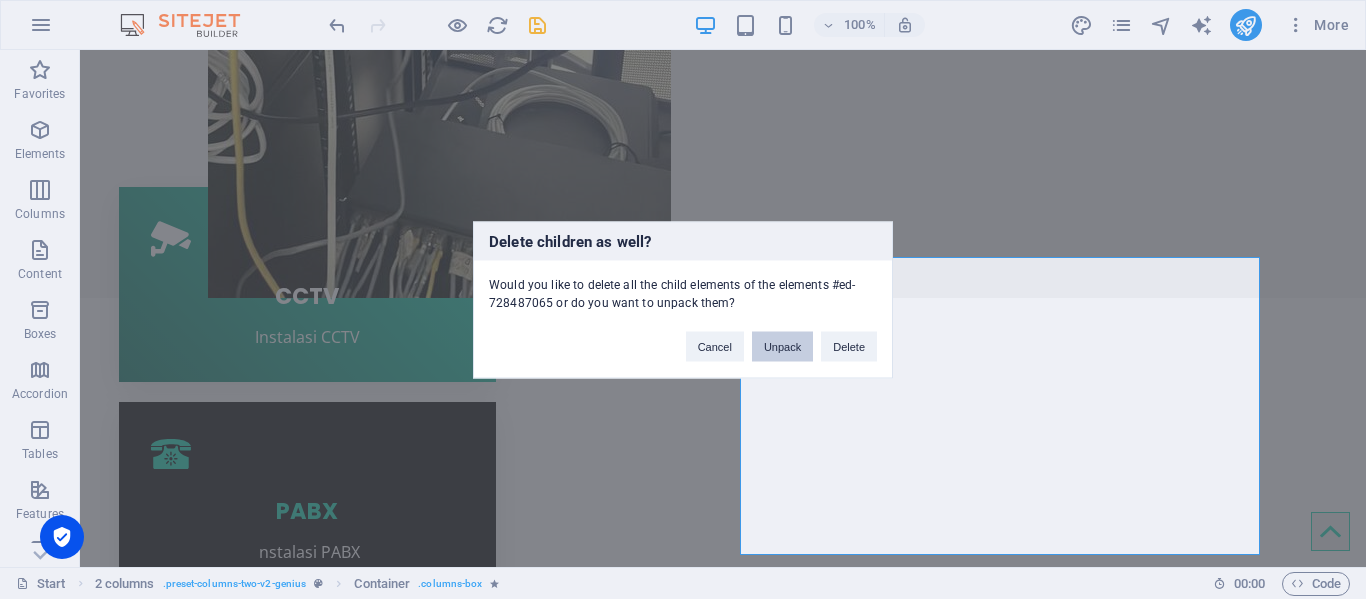click on "Unpack" at bounding box center (782, 346) 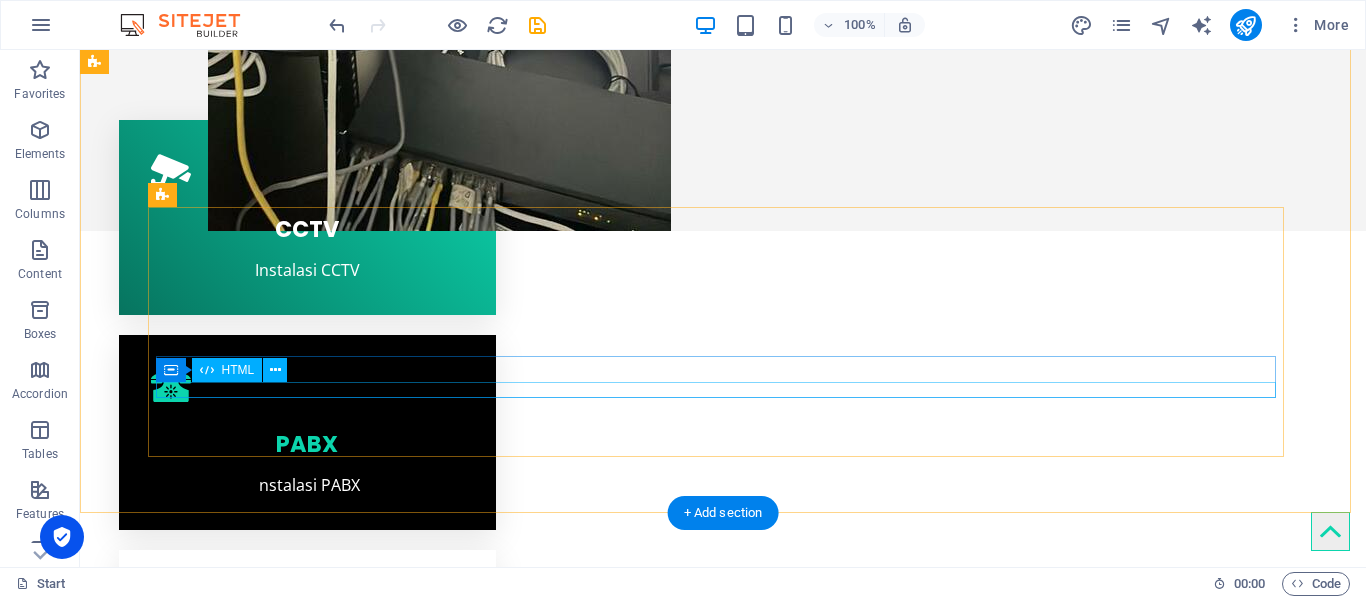 scroll, scrollTop: 1387, scrollLeft: 0, axis: vertical 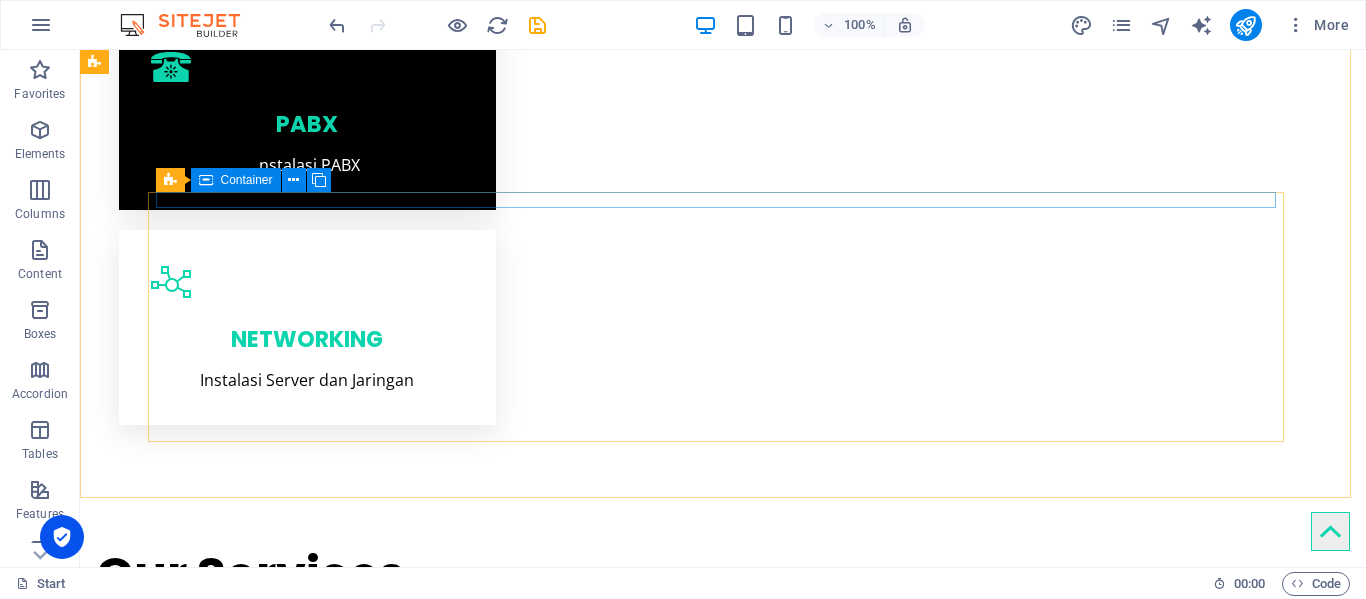 click on "Container" at bounding box center (247, 180) 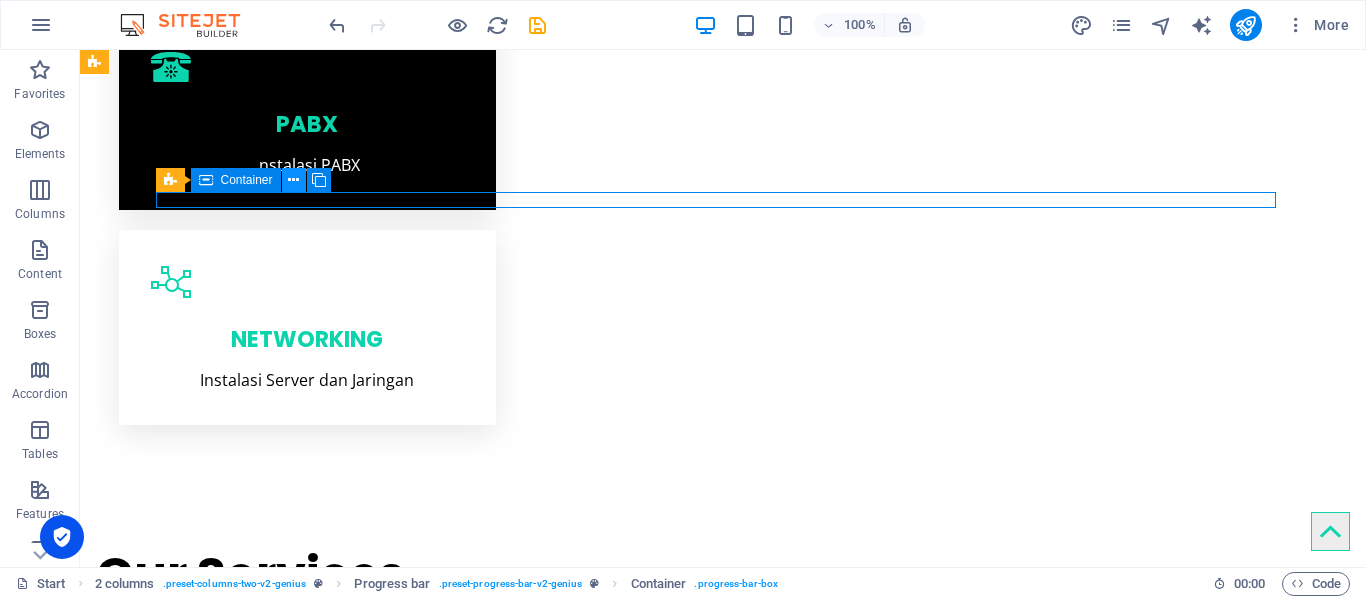 click at bounding box center [293, 180] 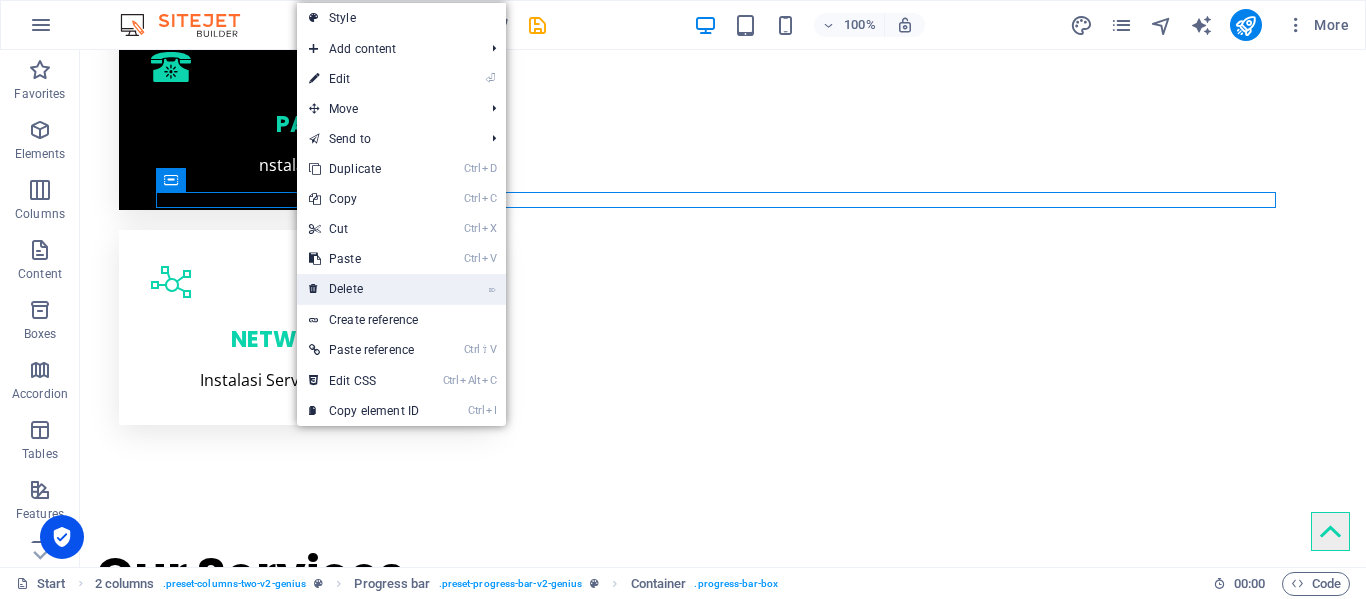click on "⌦  Delete" at bounding box center (364, 289) 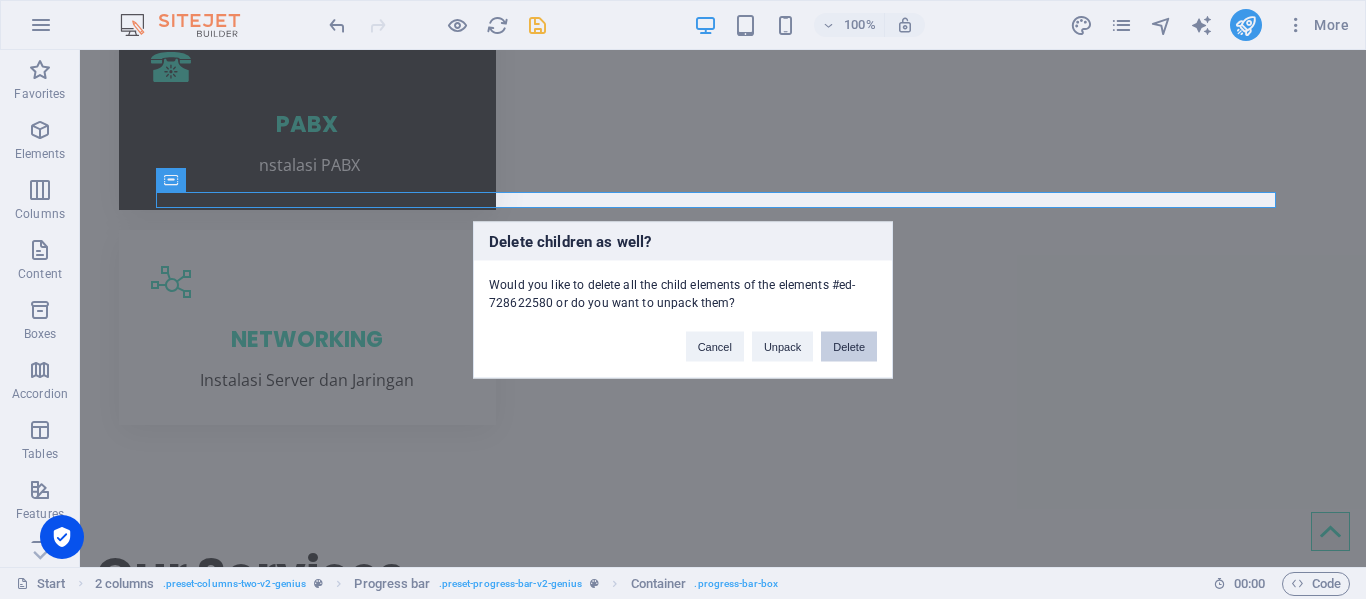 click on "Delete" at bounding box center [849, 346] 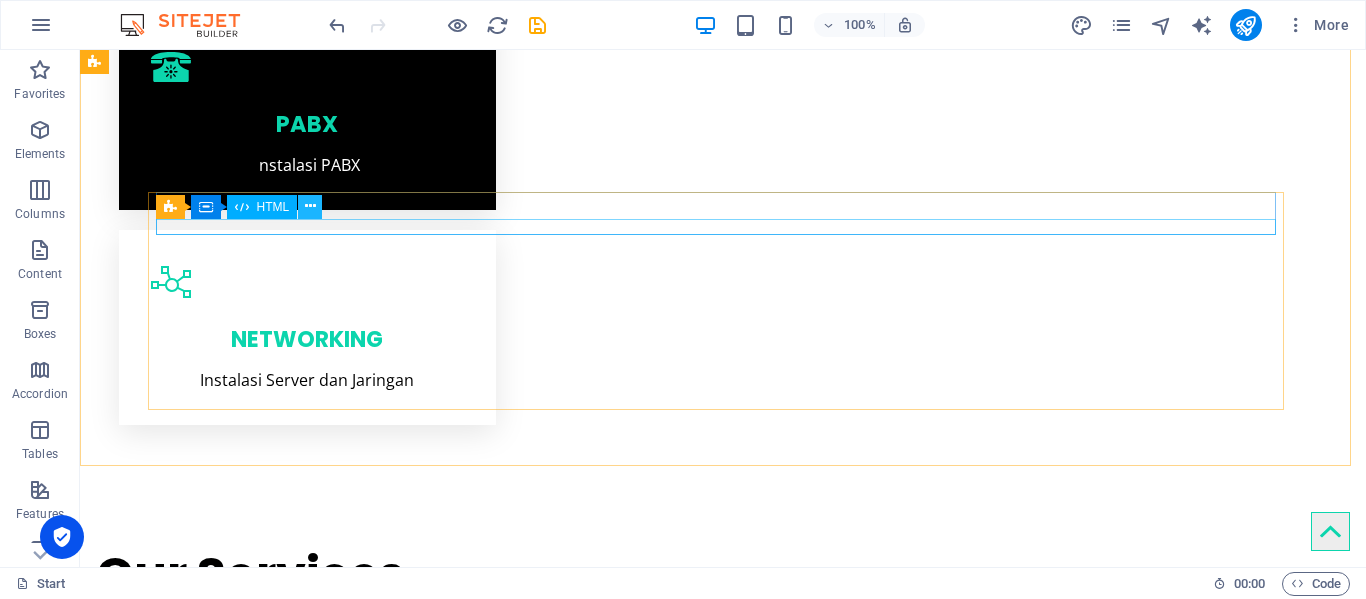 click at bounding box center (310, 206) 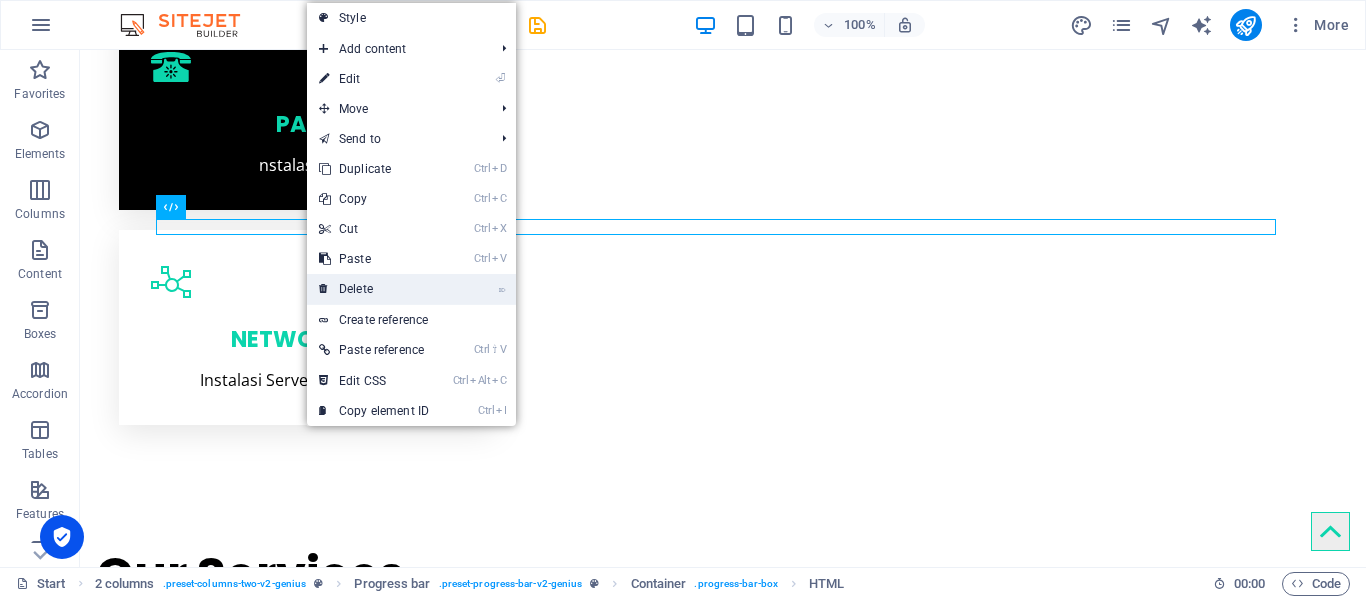 click on "⌦  Delete" at bounding box center [374, 289] 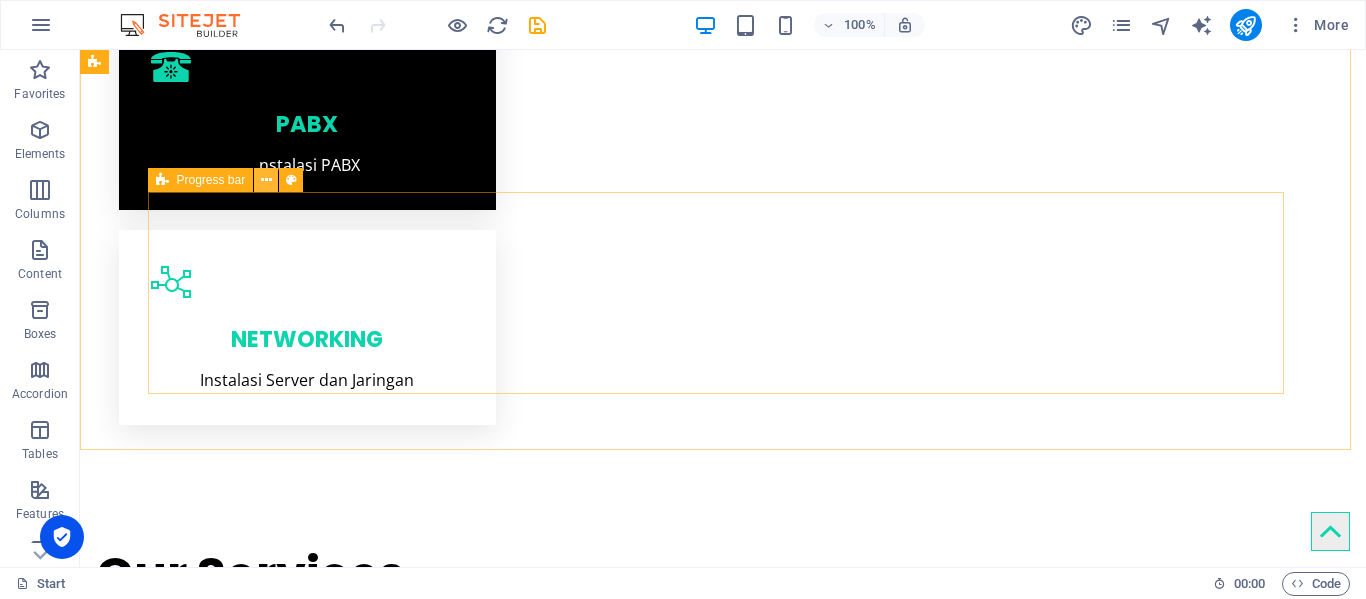 click at bounding box center (266, 180) 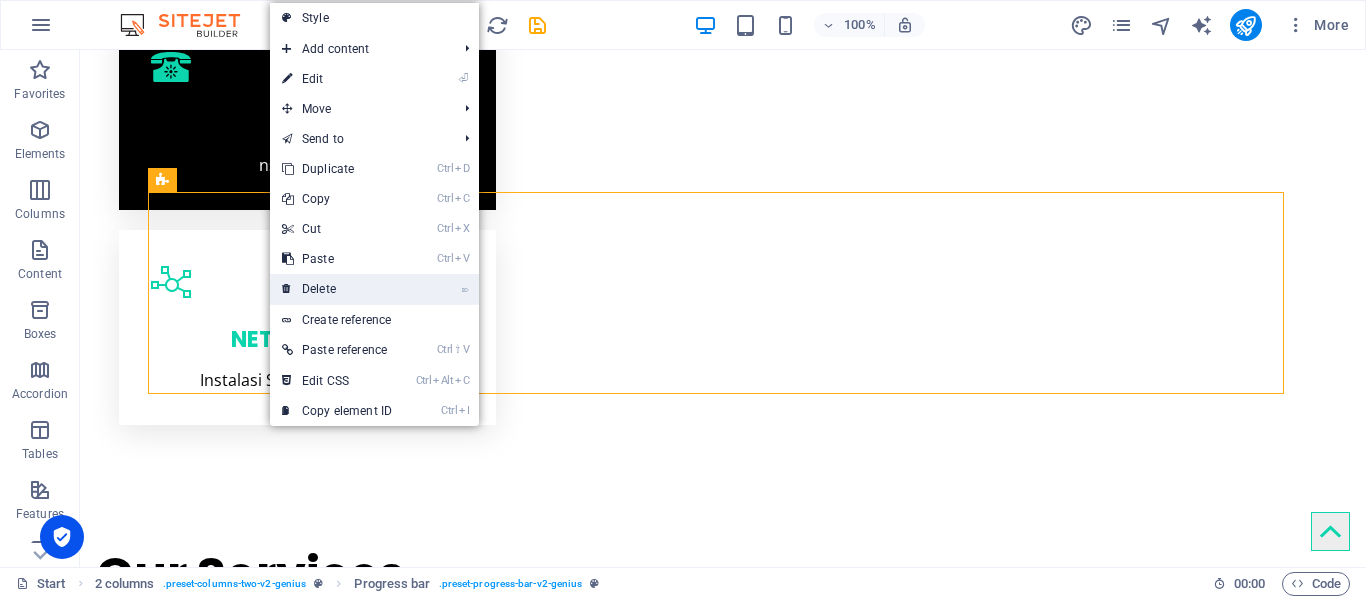 click on "⌦  Delete" at bounding box center [337, 289] 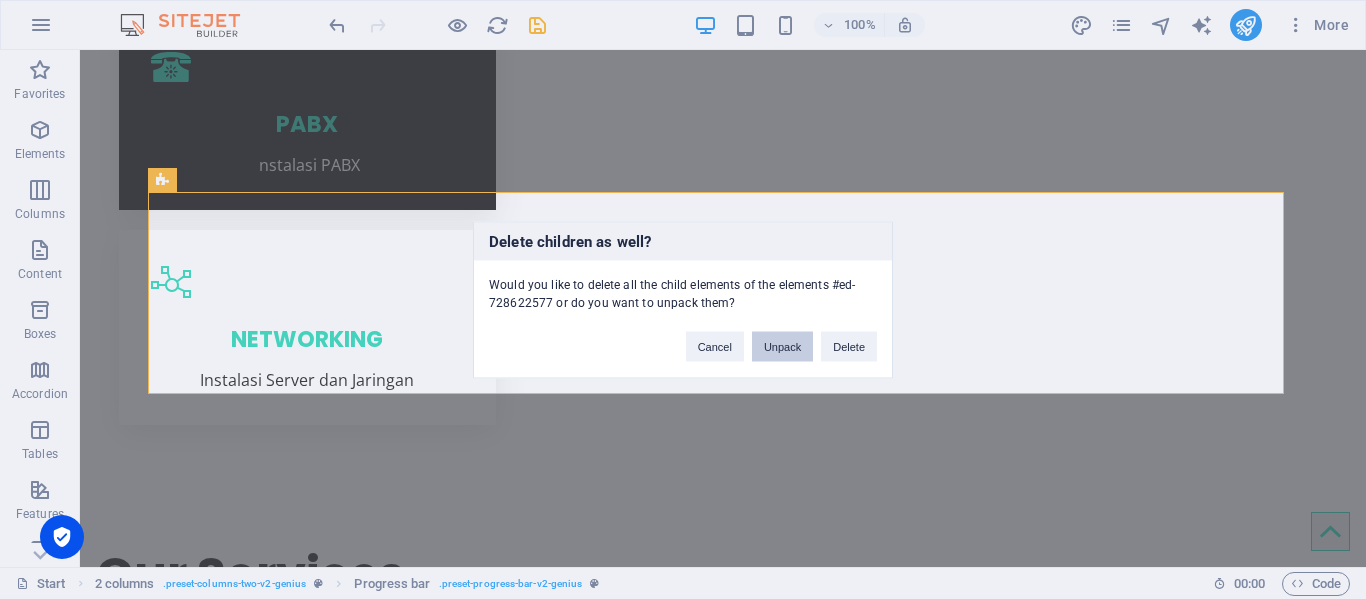 click on "Unpack" at bounding box center (782, 346) 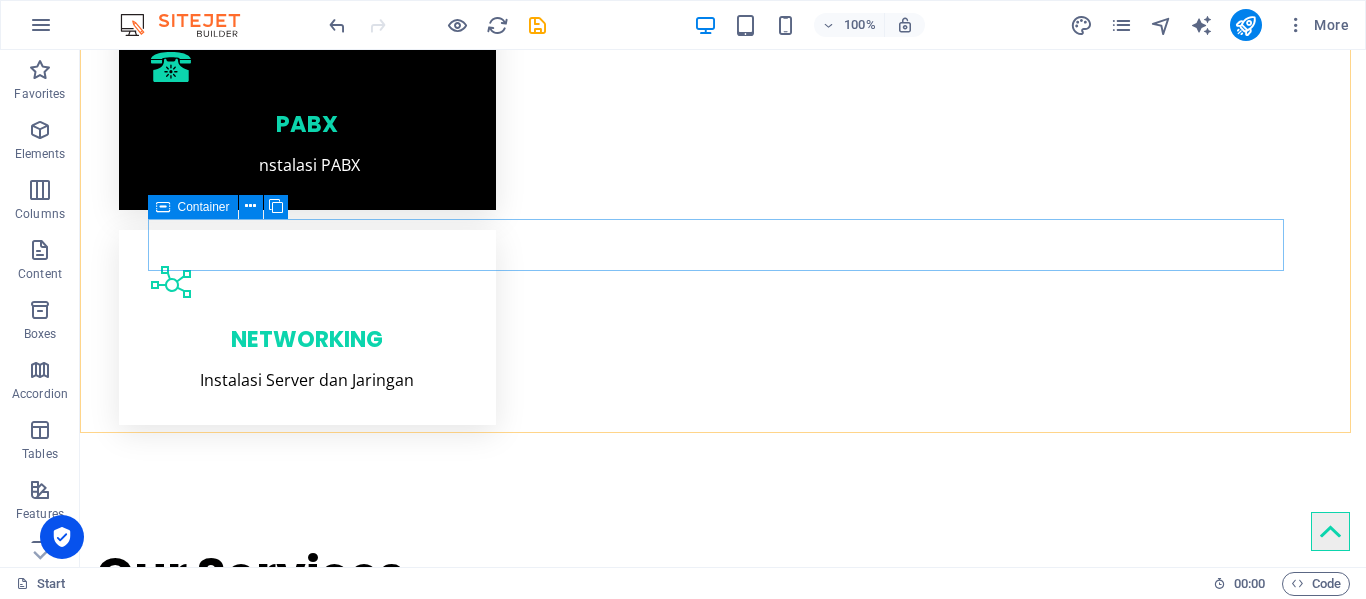 click at bounding box center [163, 207] 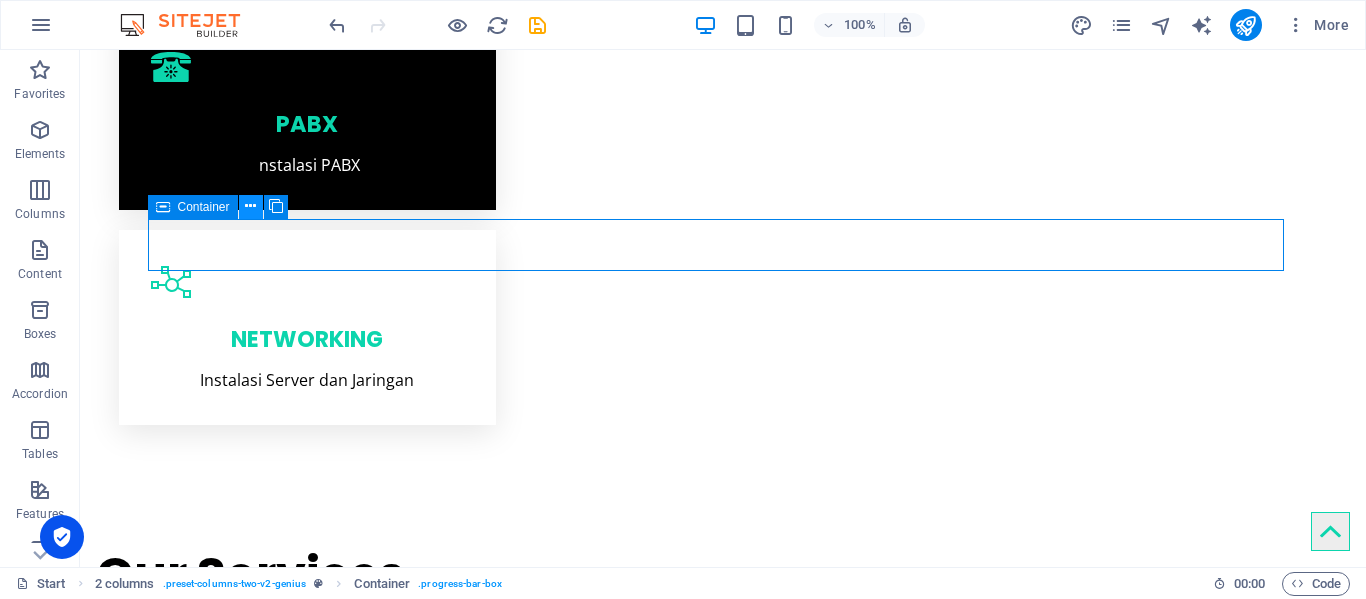 click at bounding box center (250, 206) 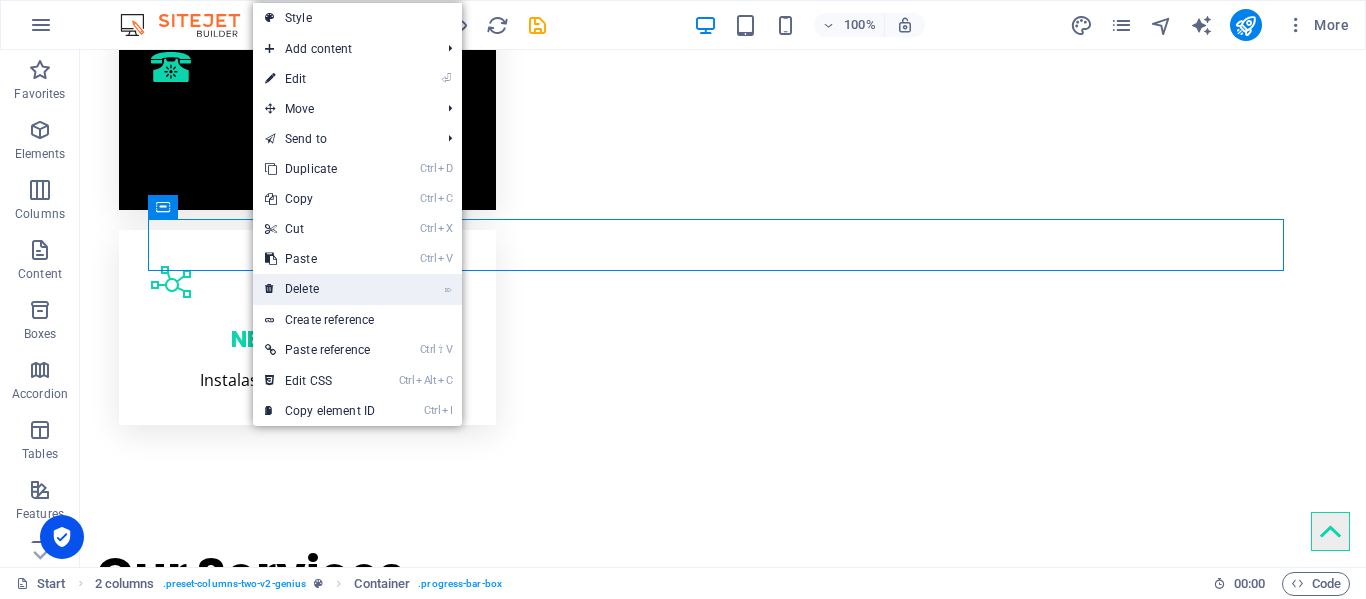 click on "⌦  Delete" at bounding box center (320, 289) 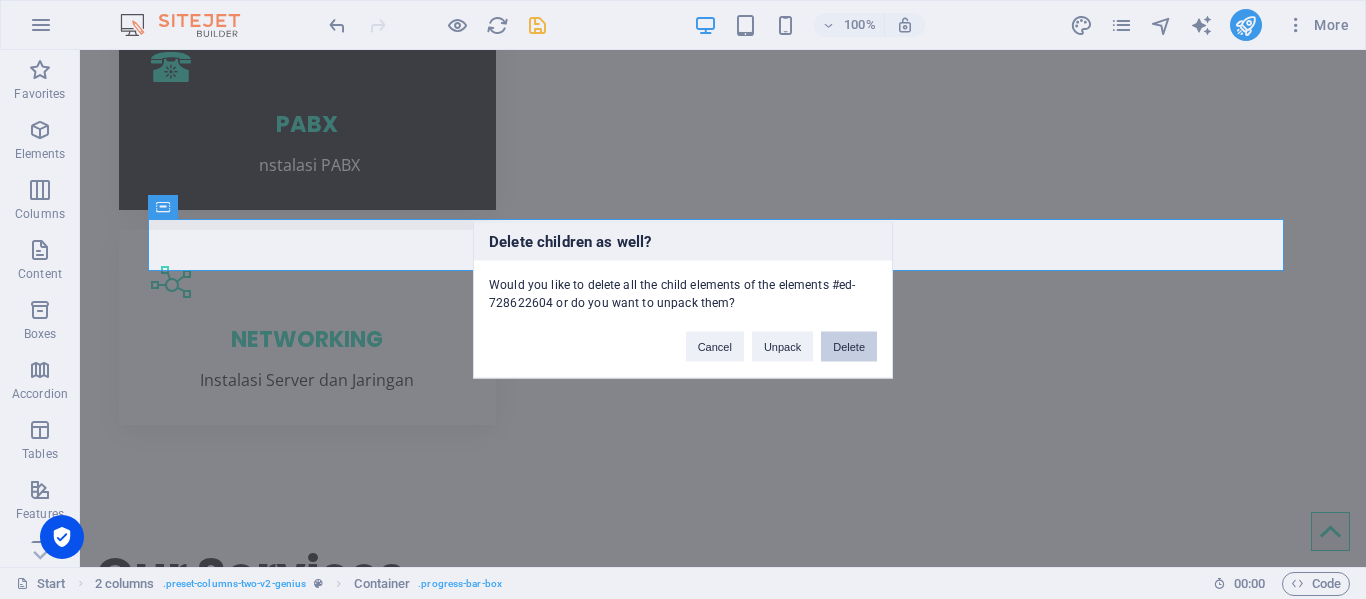 click on "Delete" at bounding box center [849, 346] 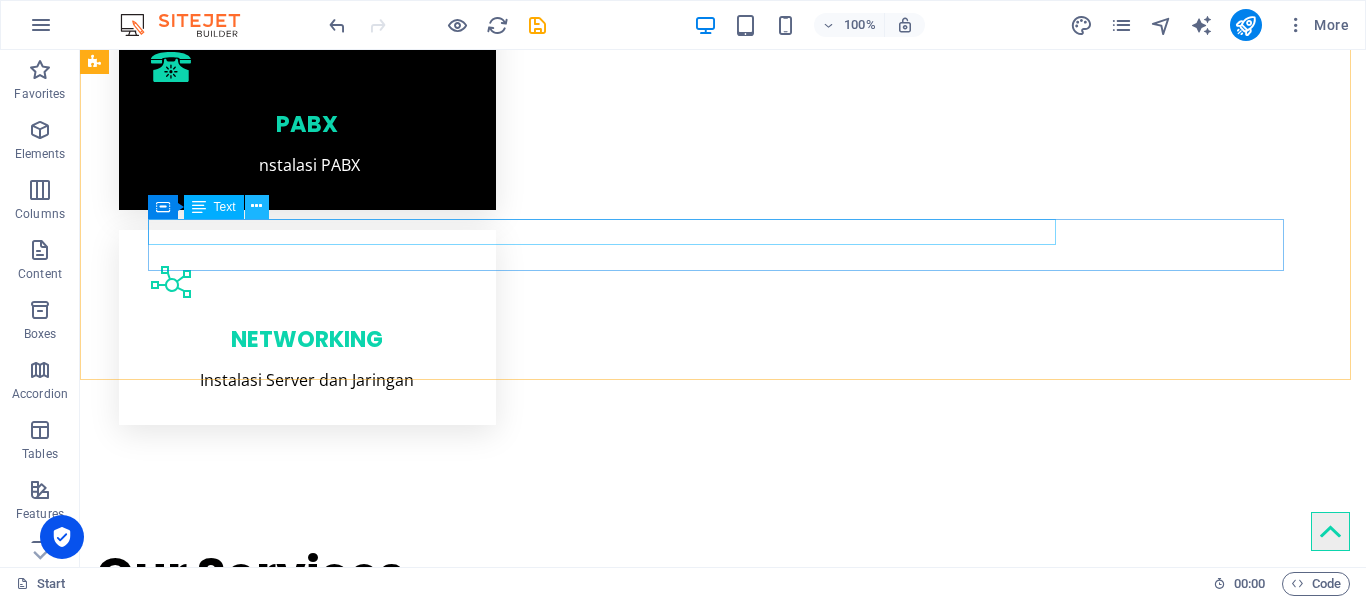 click at bounding box center (256, 206) 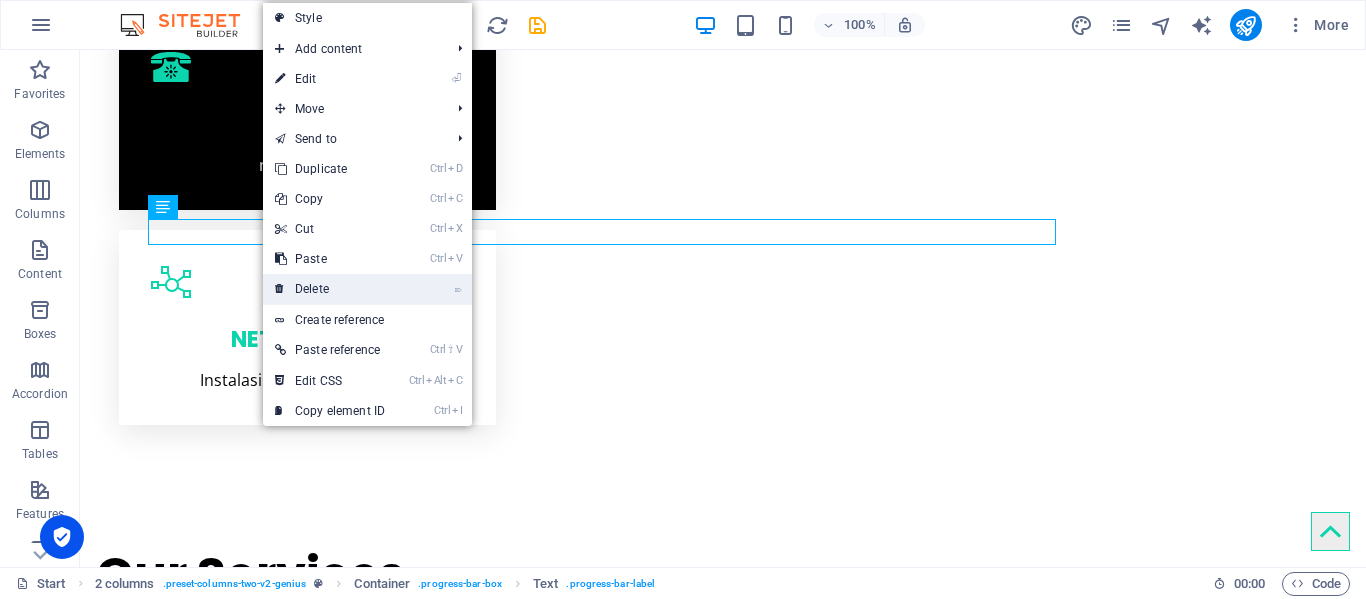 click on "⌦  Delete" at bounding box center (330, 289) 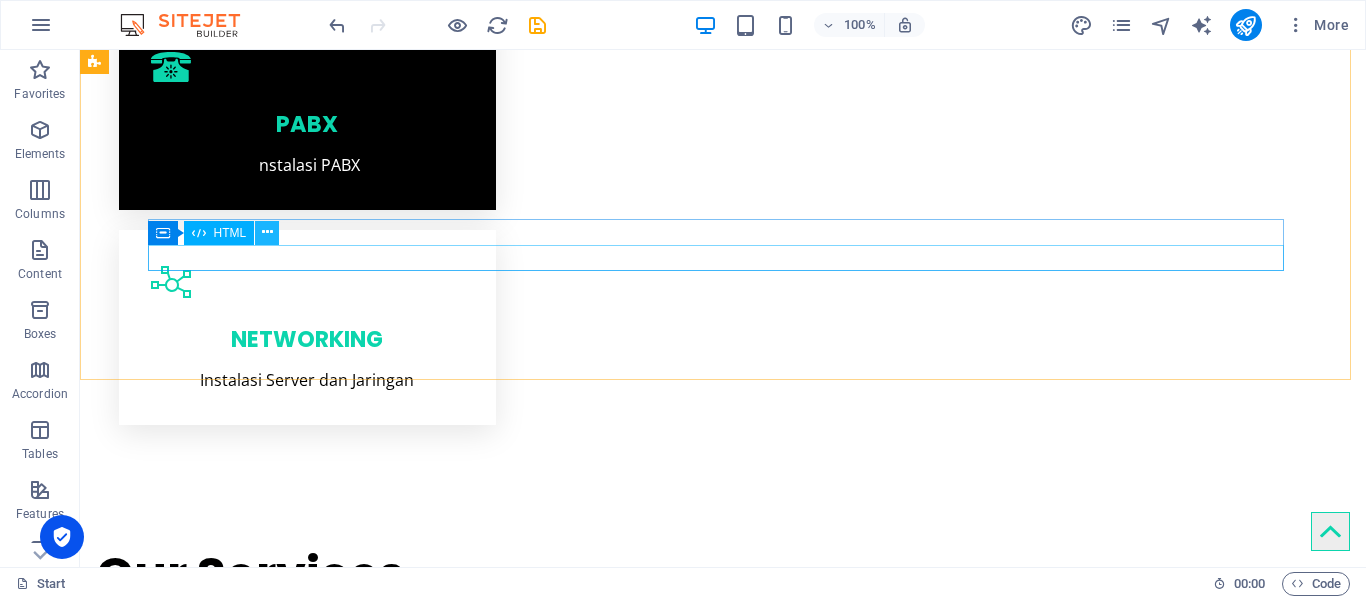 click at bounding box center [267, 233] 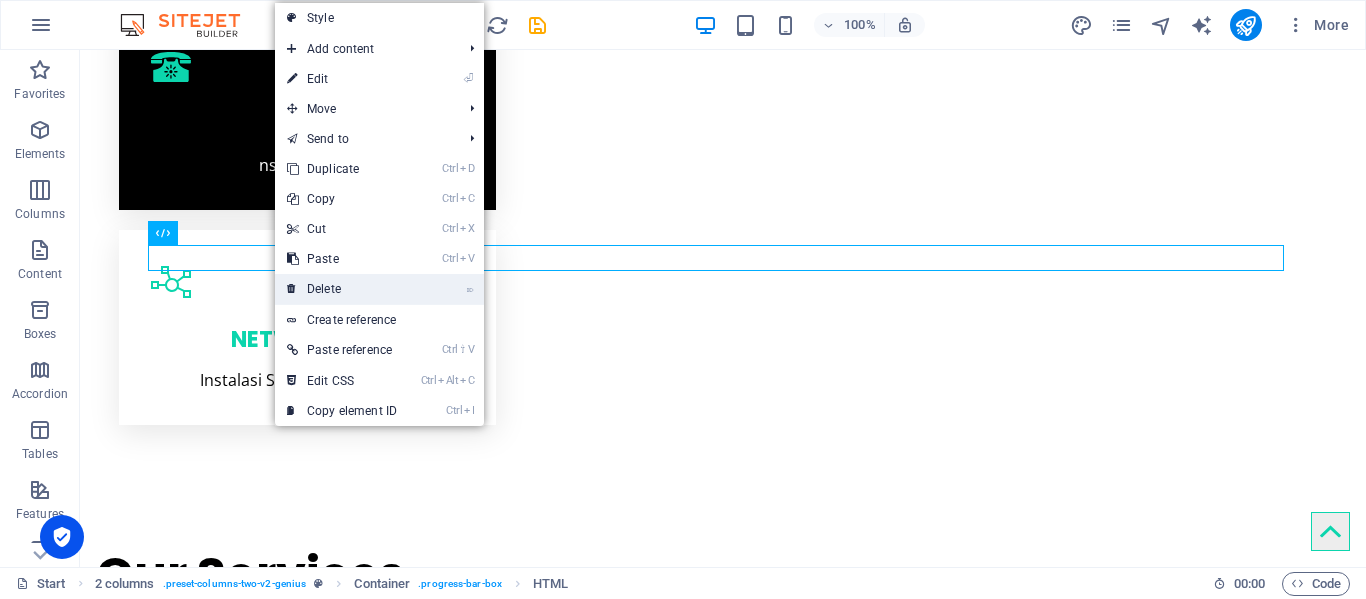 click on "⌦  Delete" at bounding box center (342, 289) 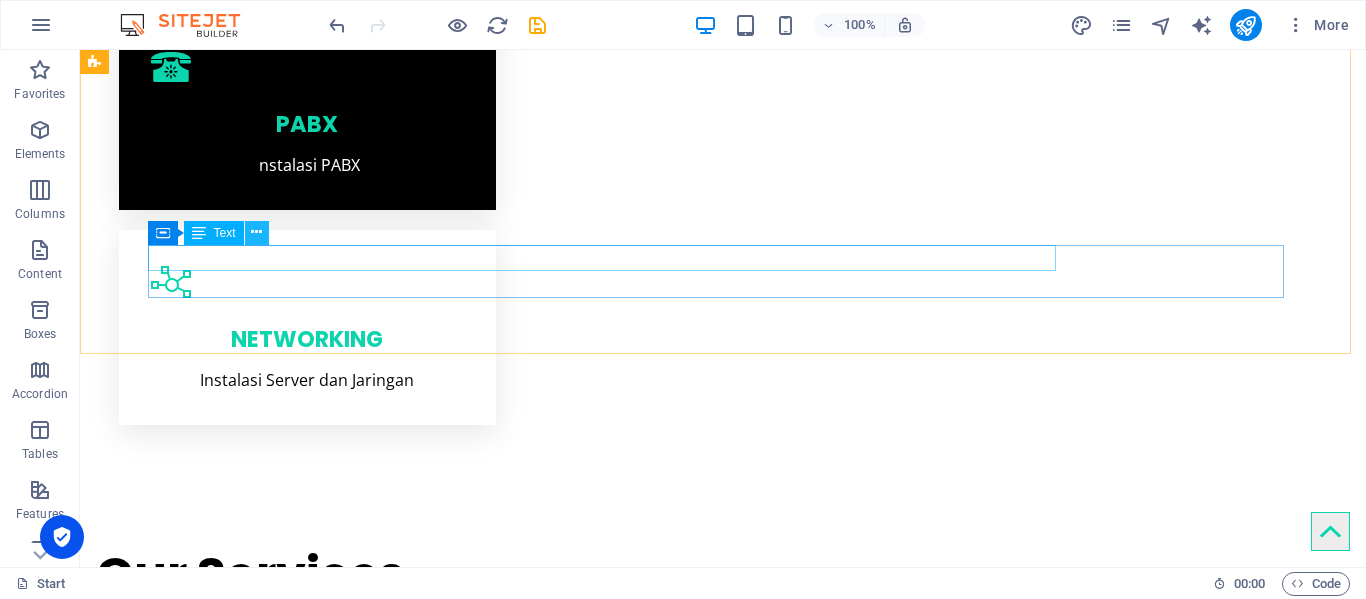 click at bounding box center [256, 232] 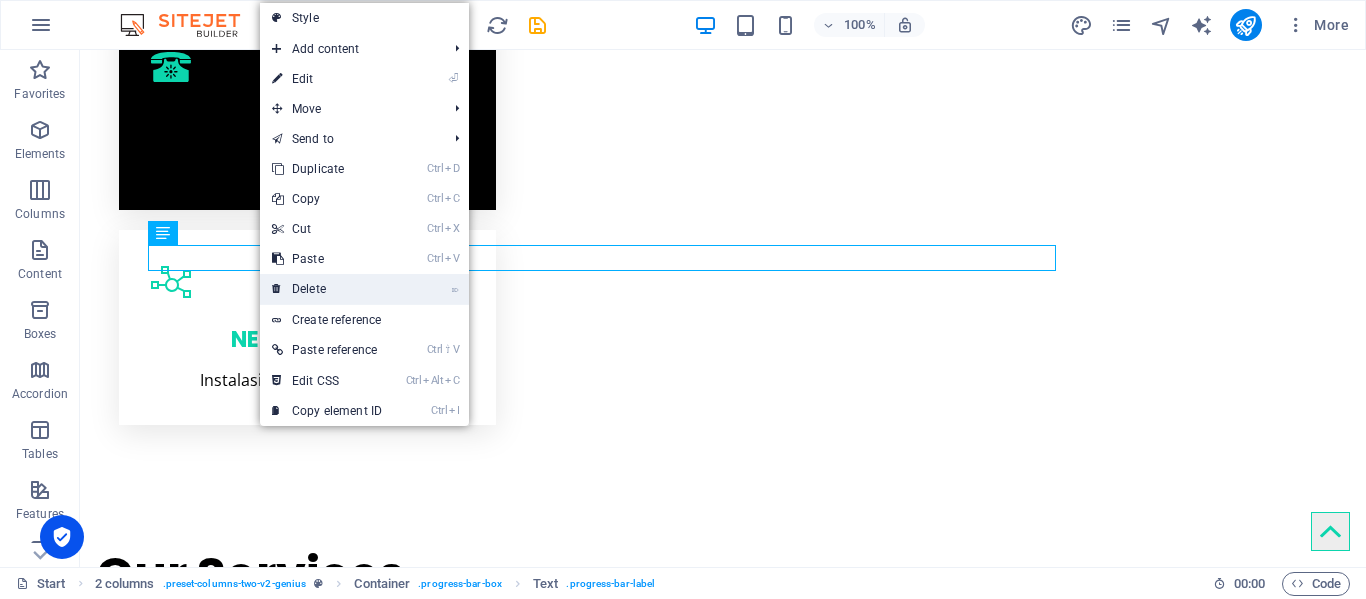 click on "⌦  Delete" at bounding box center [327, 289] 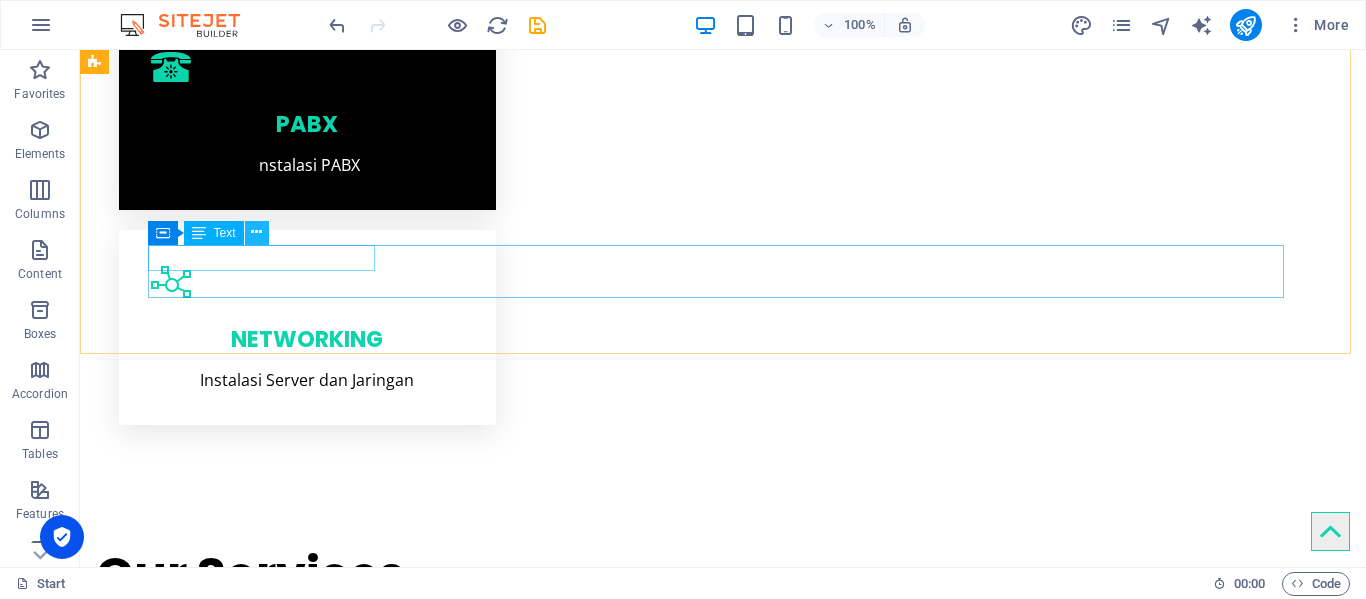 click at bounding box center [257, 233] 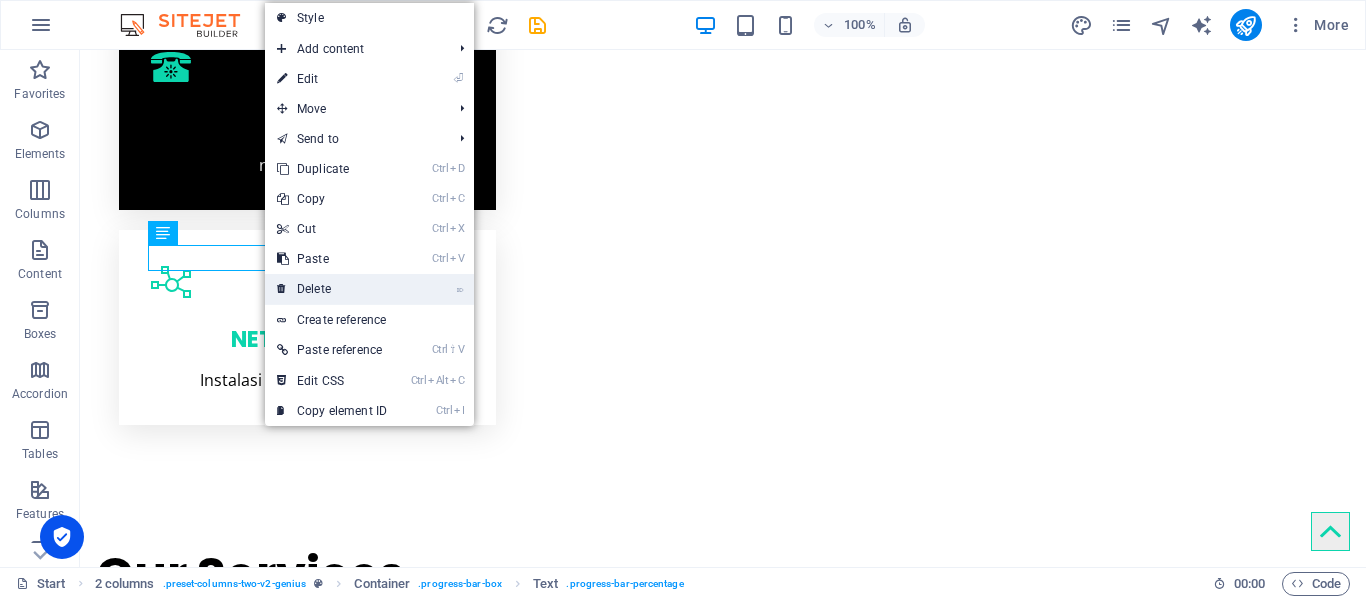 click on "⌦  Delete" at bounding box center (332, 289) 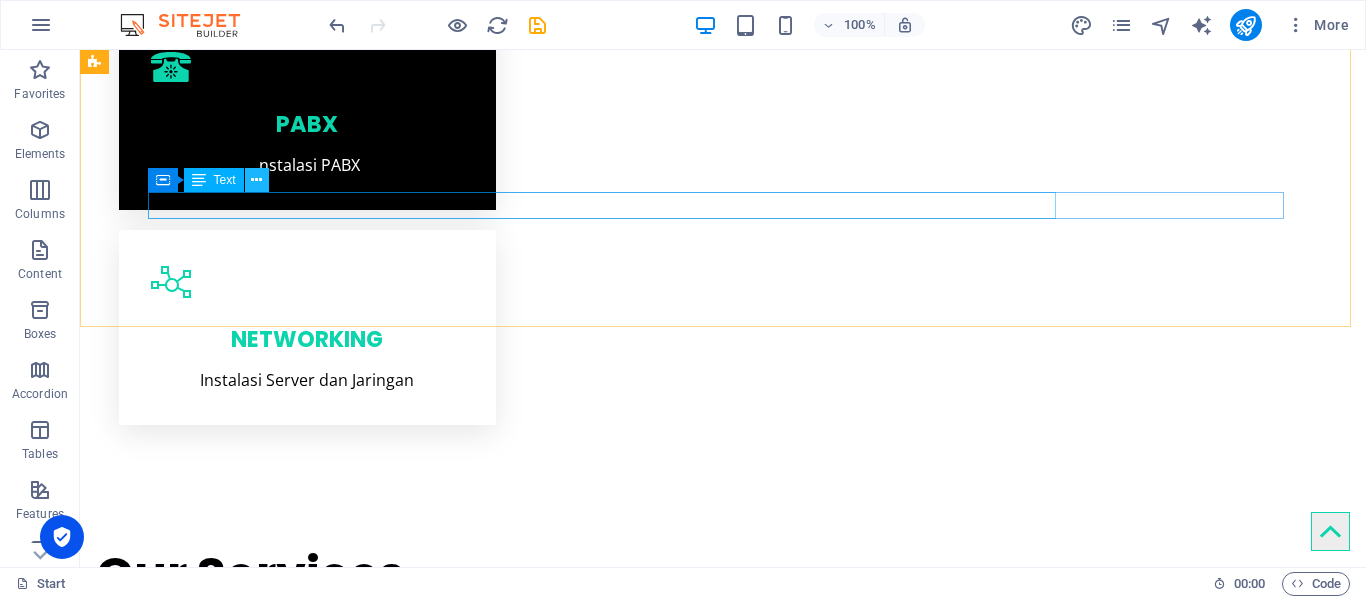 click at bounding box center (256, 180) 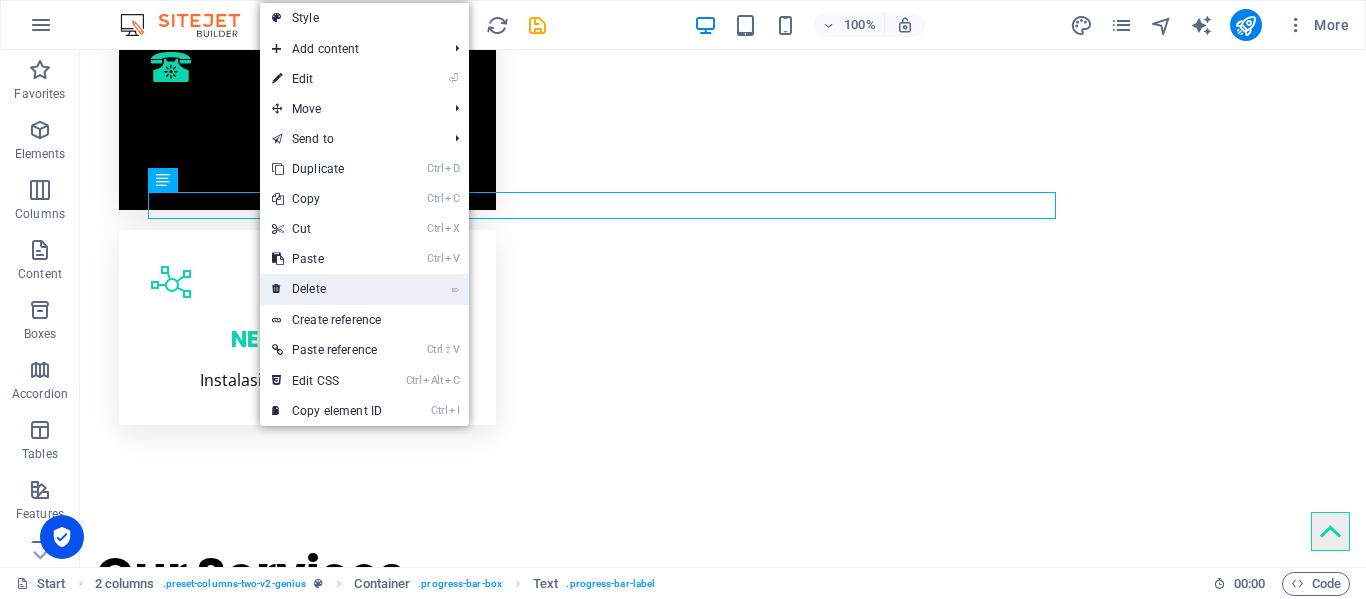 click on "⌦  Delete" at bounding box center [327, 289] 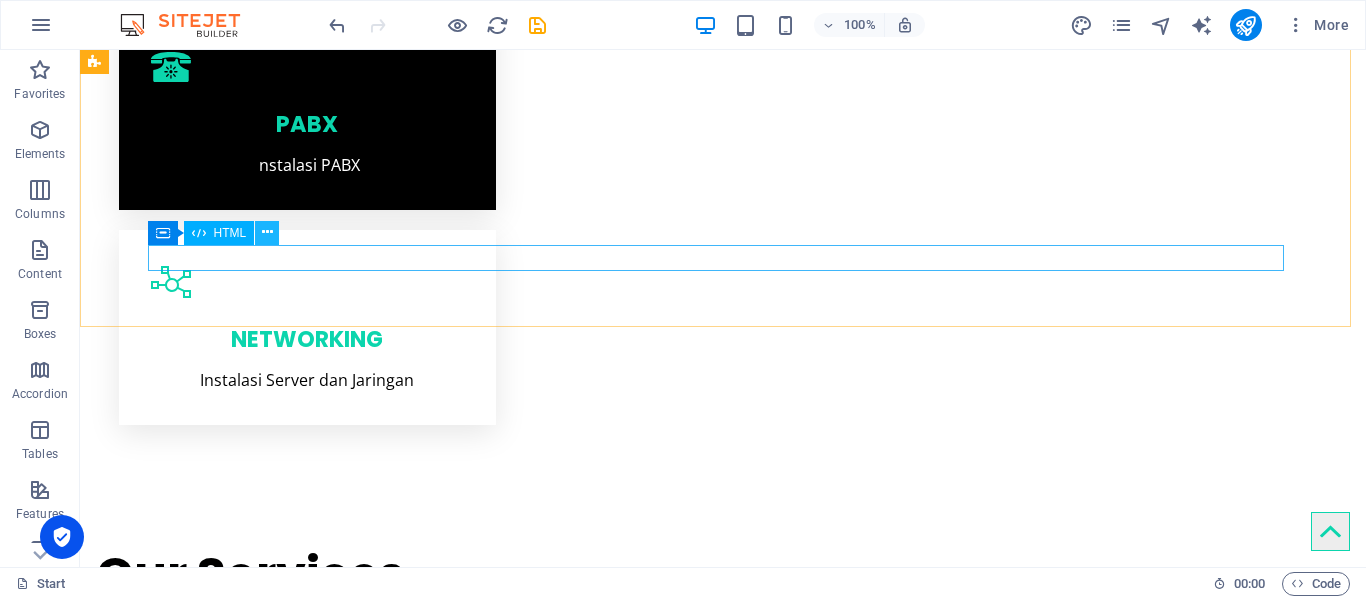 click at bounding box center [267, 233] 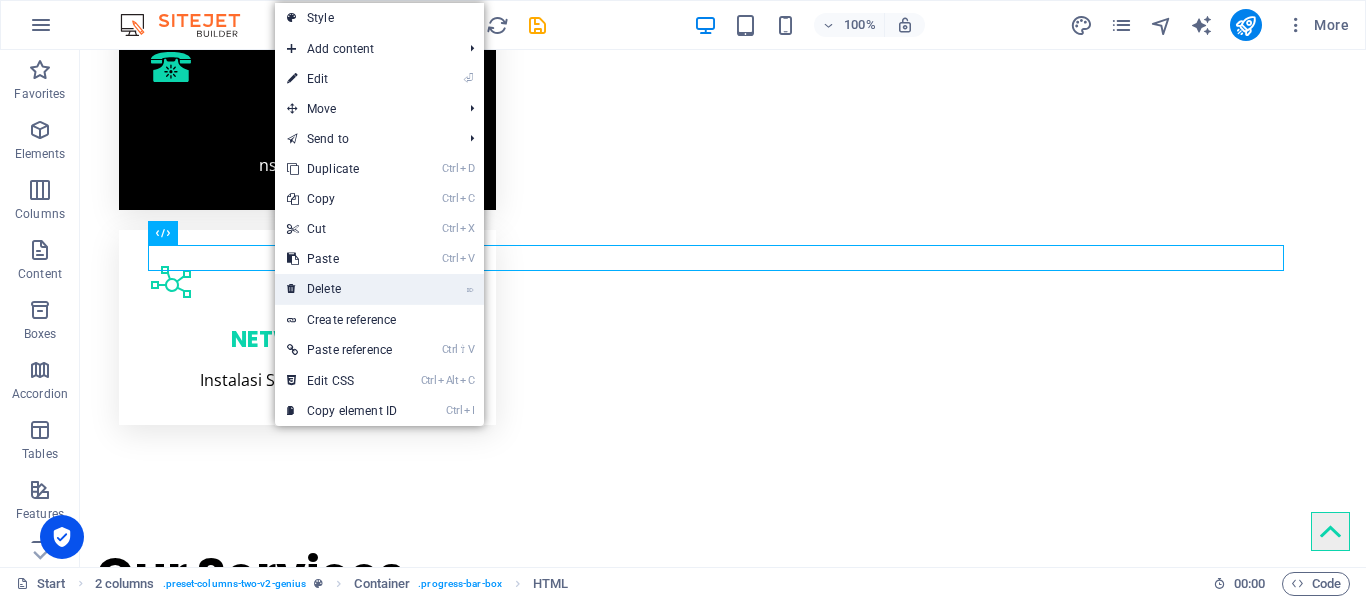 click on "⌦  Delete" at bounding box center (342, 289) 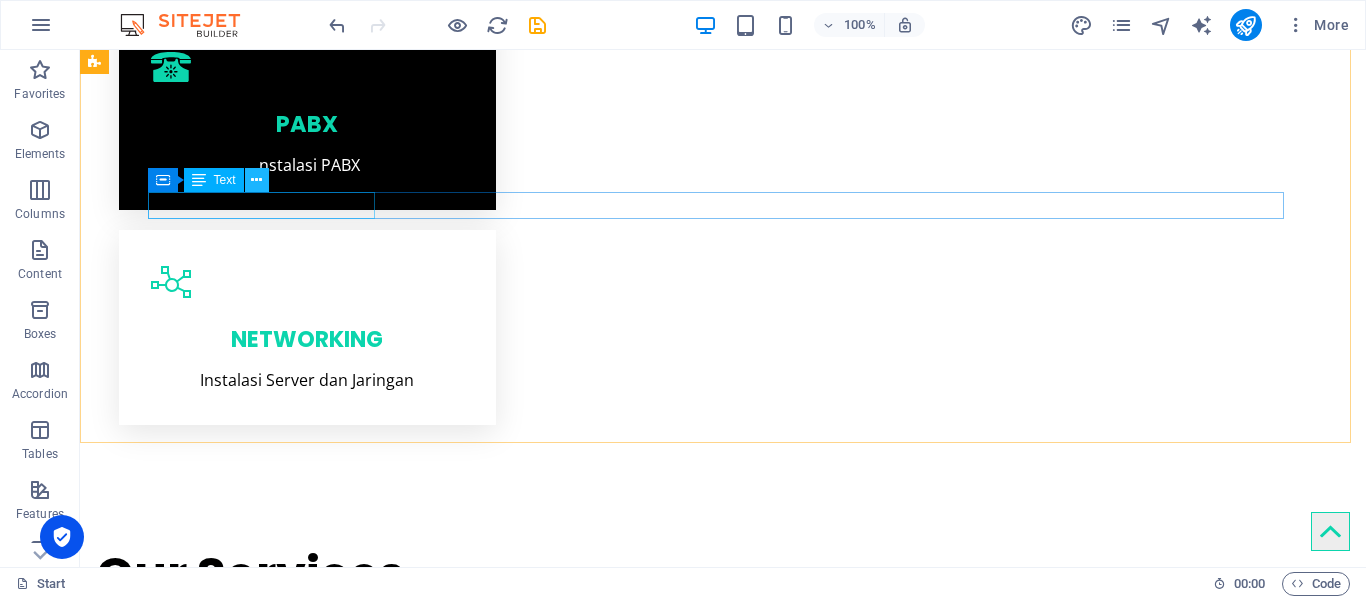 click at bounding box center (256, 180) 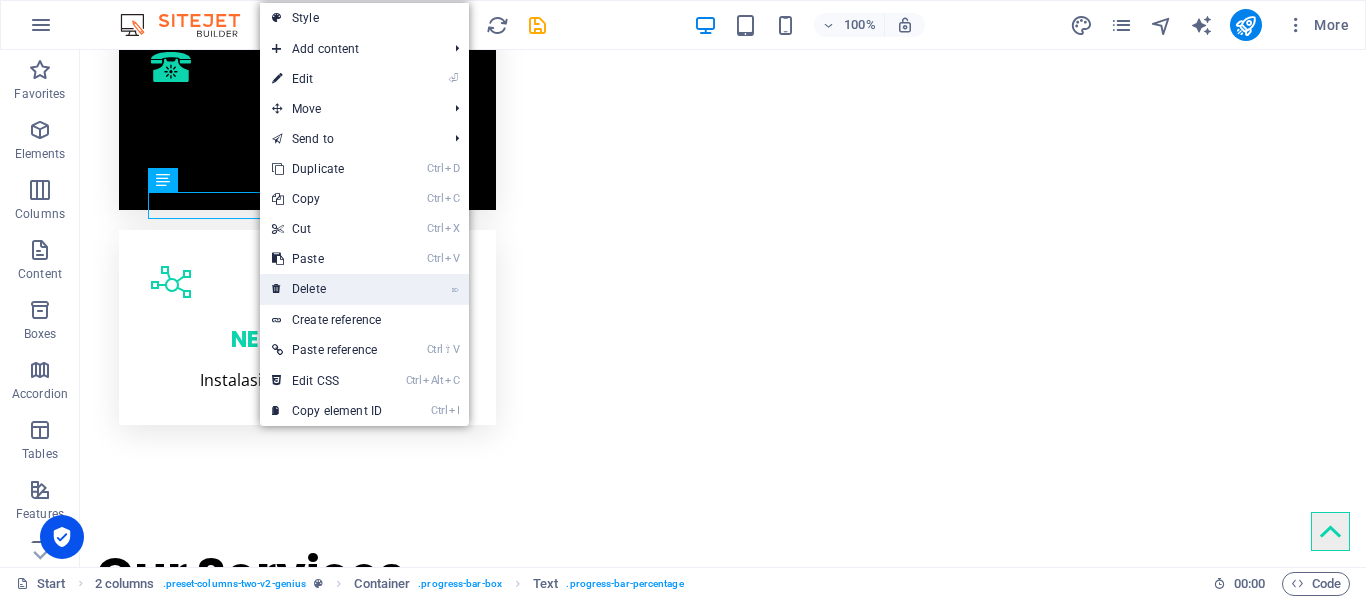 click on "⌦  Delete" at bounding box center [327, 289] 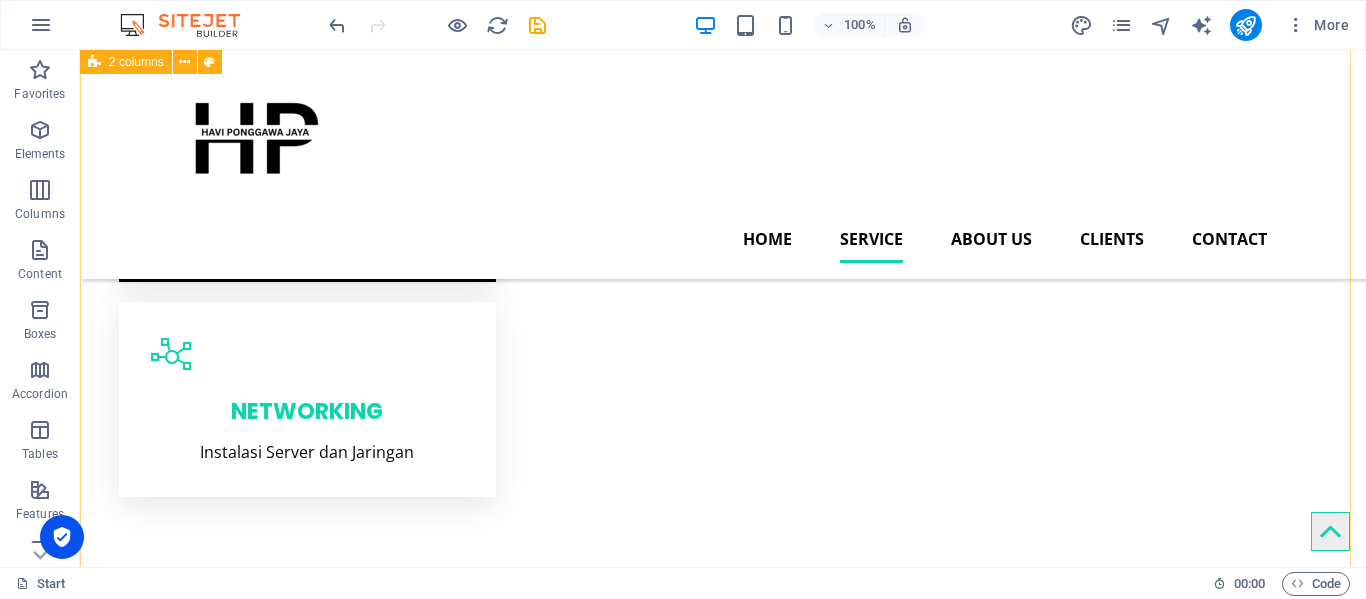 scroll, scrollTop: 1265, scrollLeft: 0, axis: vertical 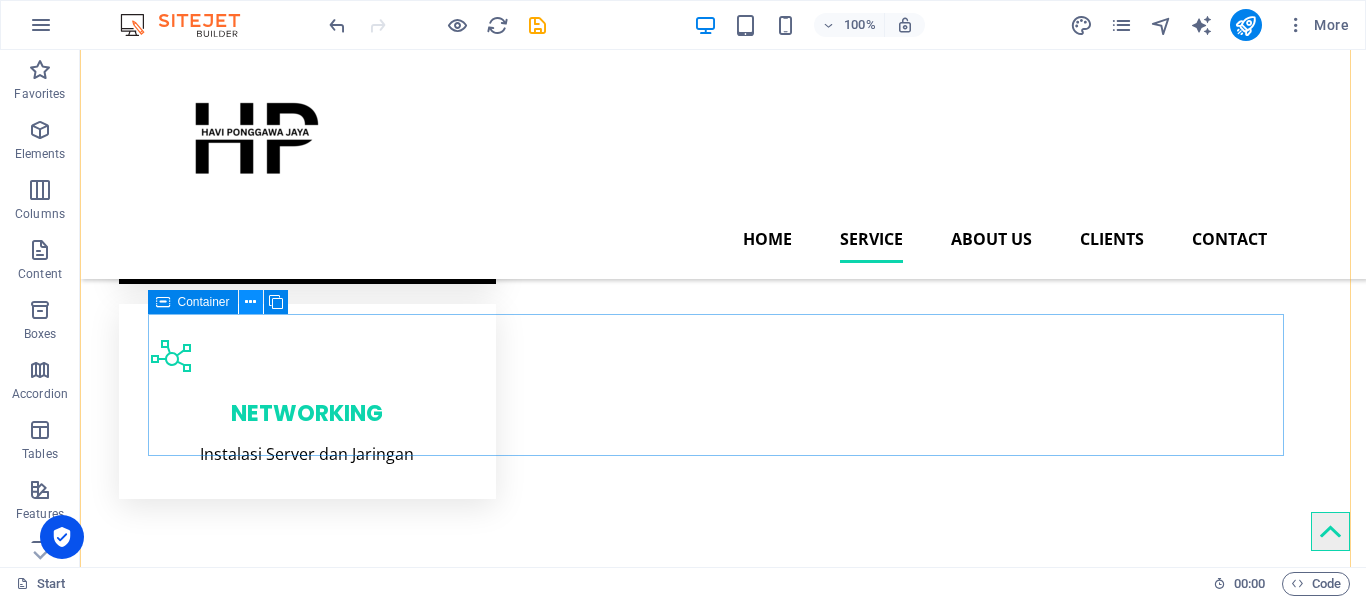 click at bounding box center [251, 302] 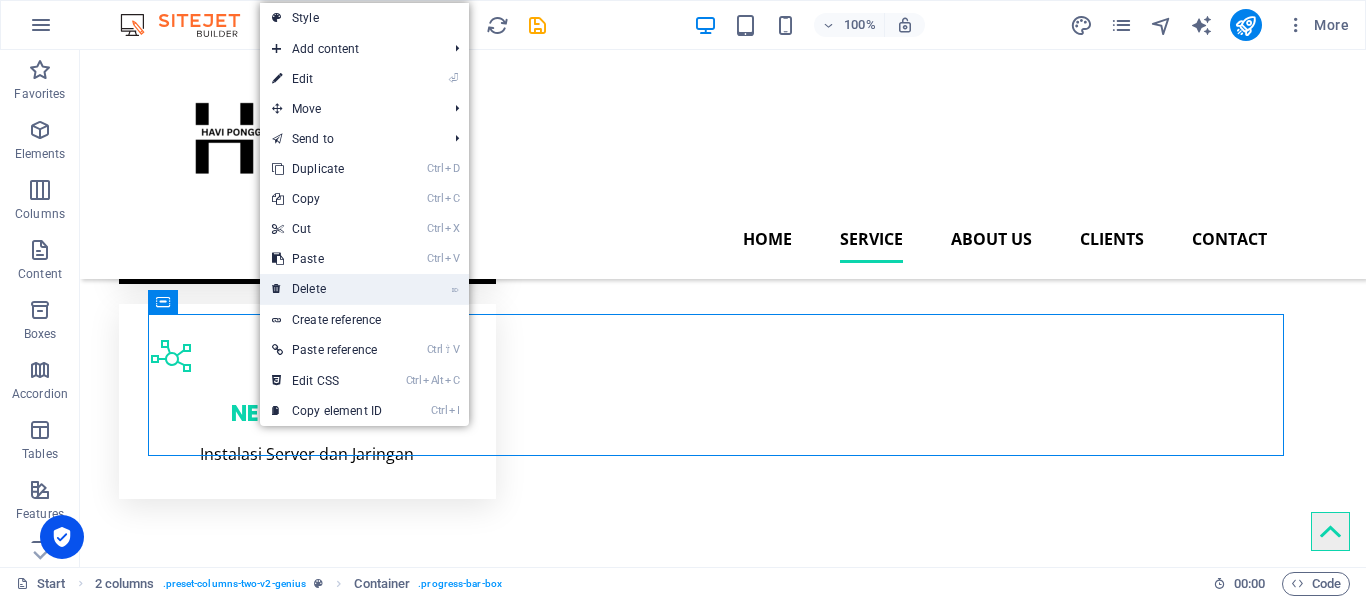 click on "⌦  Delete" at bounding box center (327, 289) 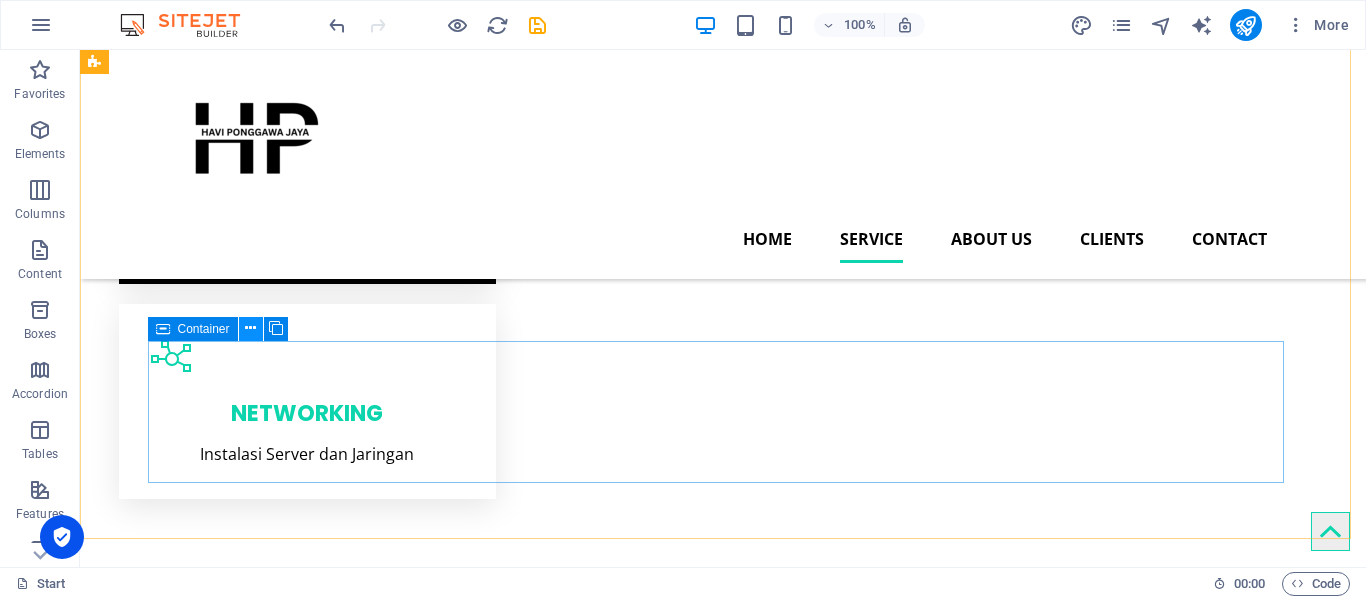 click at bounding box center [250, 328] 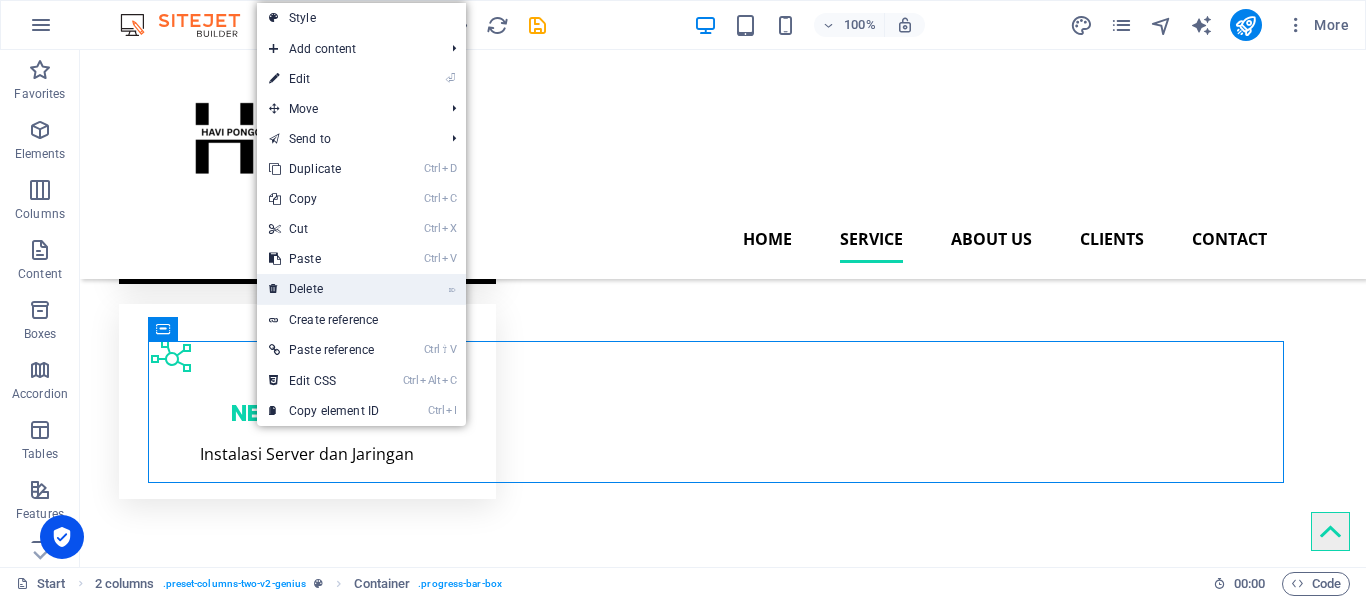click on "⌦  Delete" at bounding box center [324, 289] 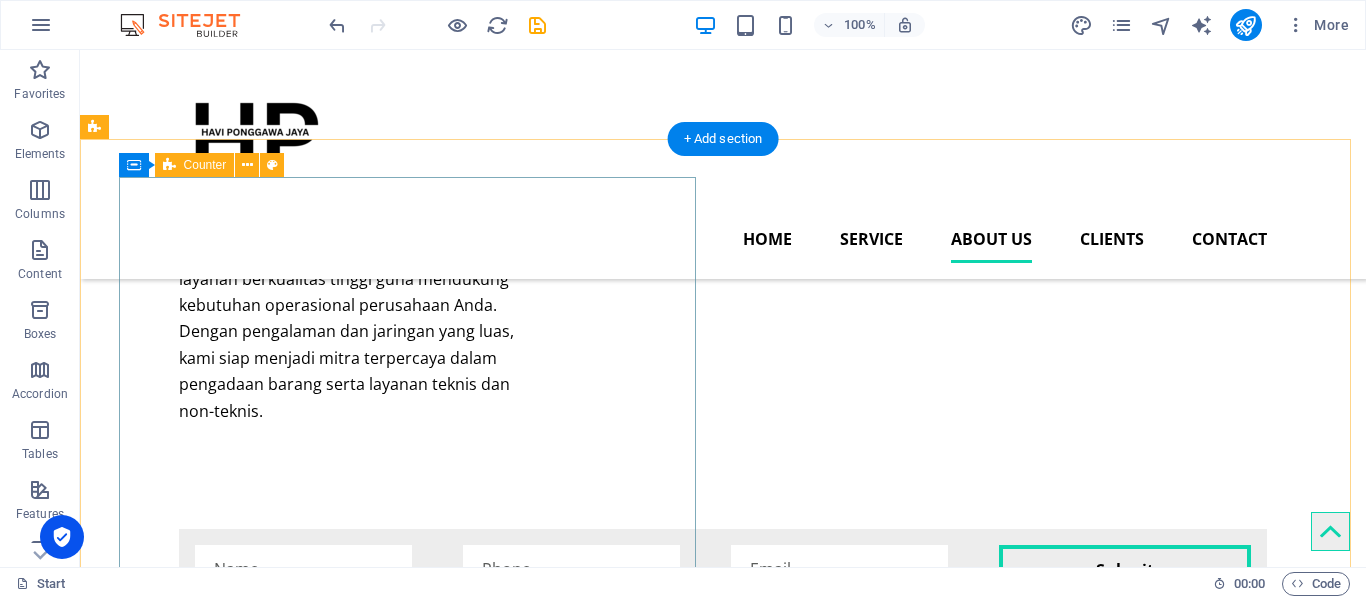 scroll, scrollTop: 3574, scrollLeft: 0, axis: vertical 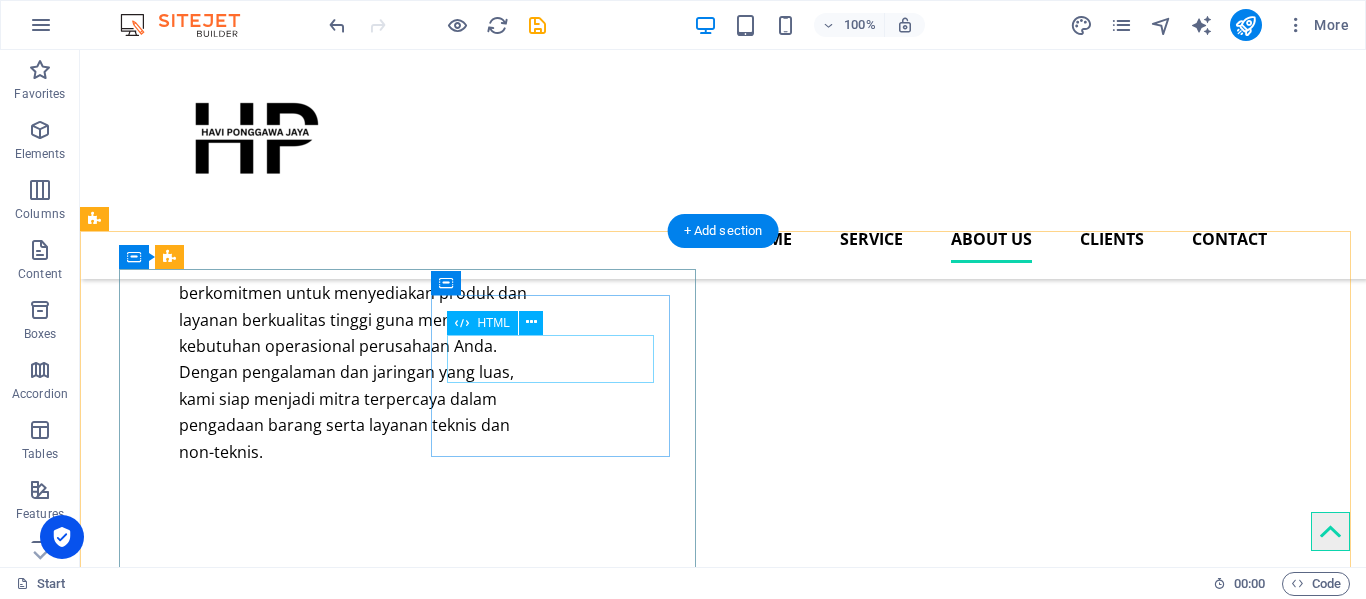 click on "16" at bounding box center [265, 3219] 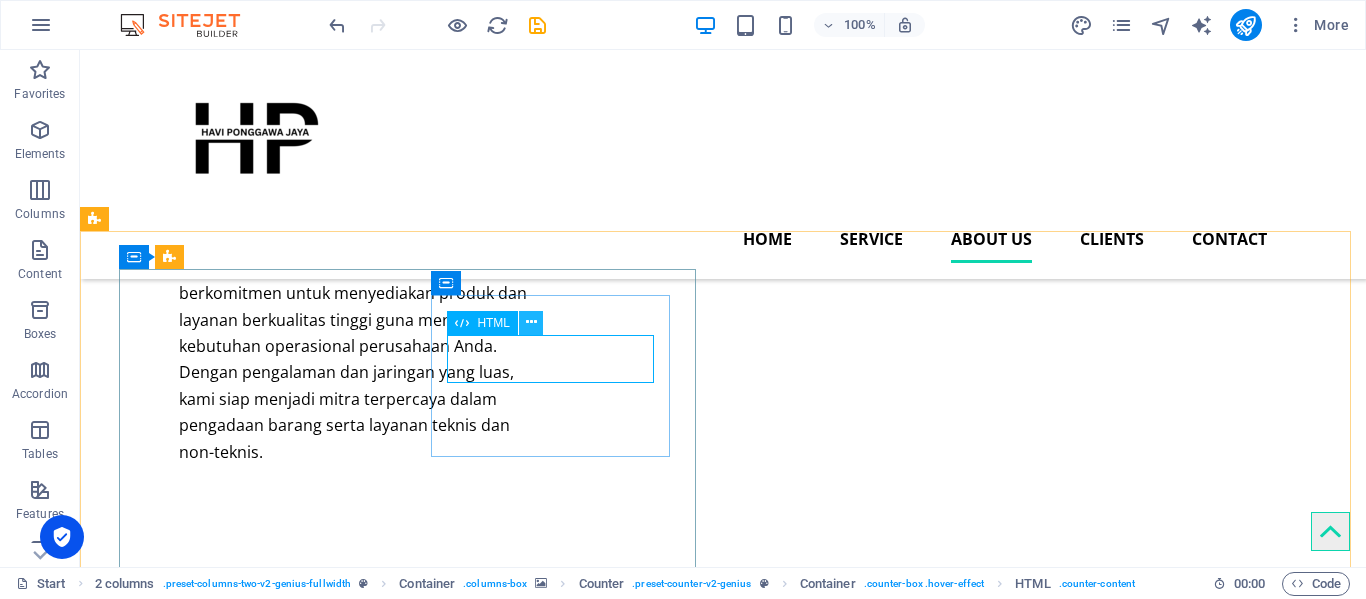 click at bounding box center (531, 322) 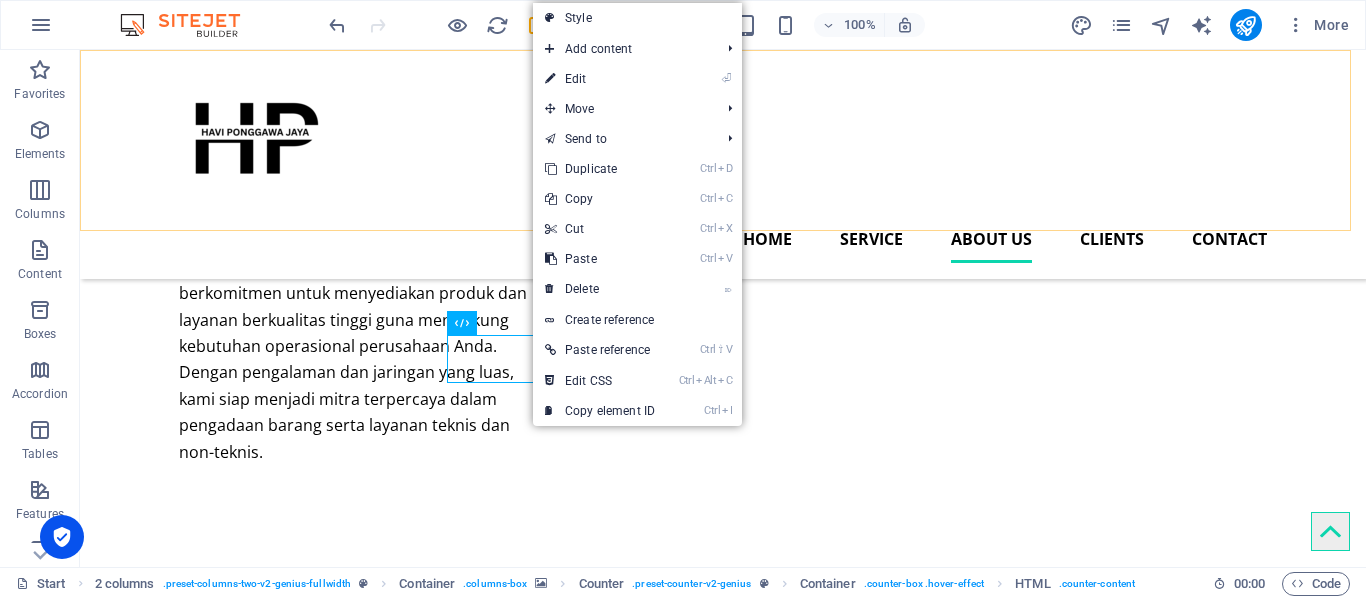 click on "Home Service About us Clients Contact" at bounding box center [723, 164] 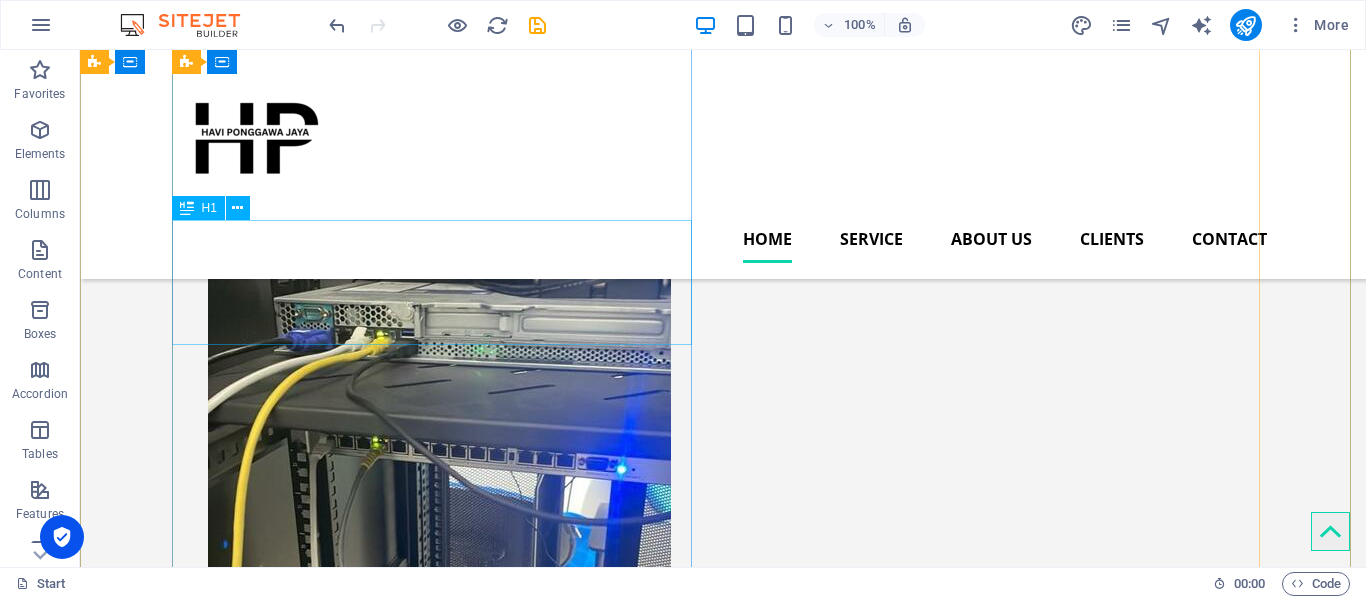 scroll, scrollTop: 0, scrollLeft: 0, axis: both 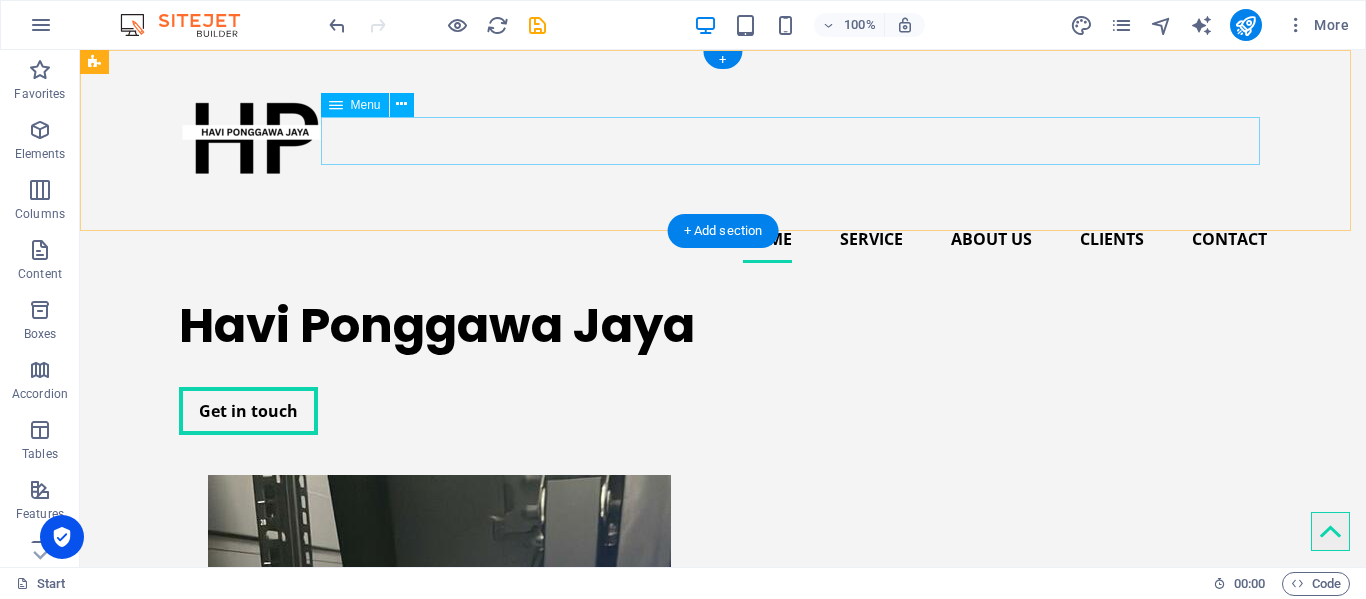 click on "Home Service About us Clients Contact" at bounding box center (723, 239) 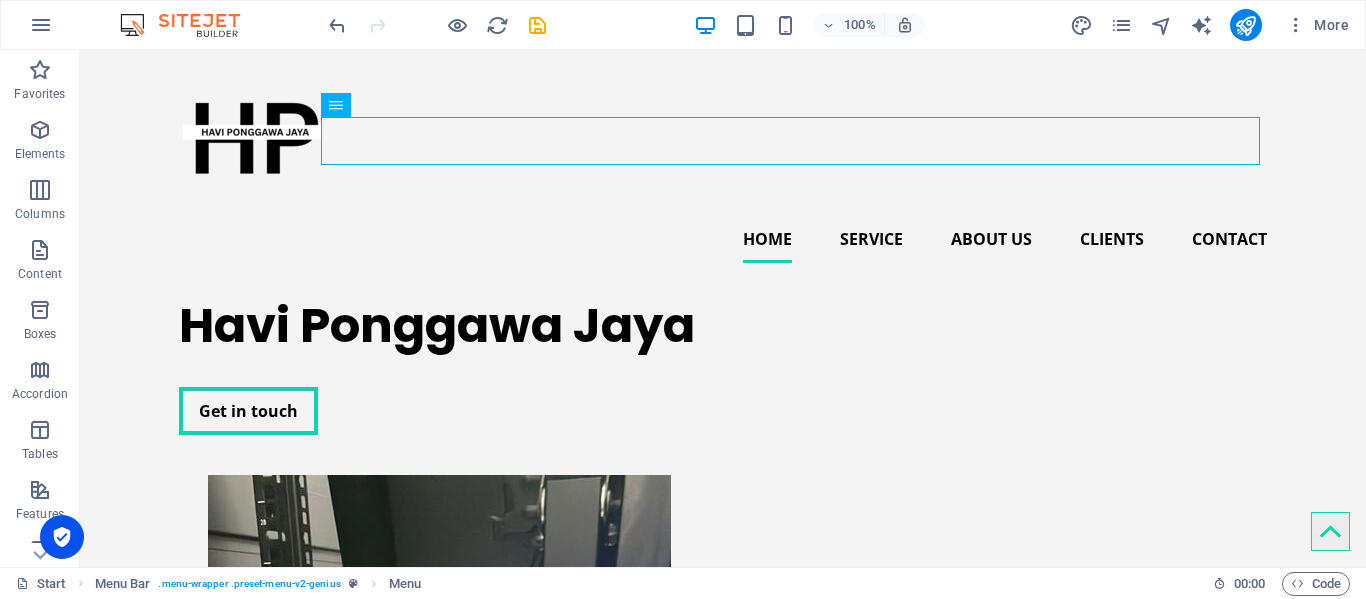 click at bounding box center [190, 25] 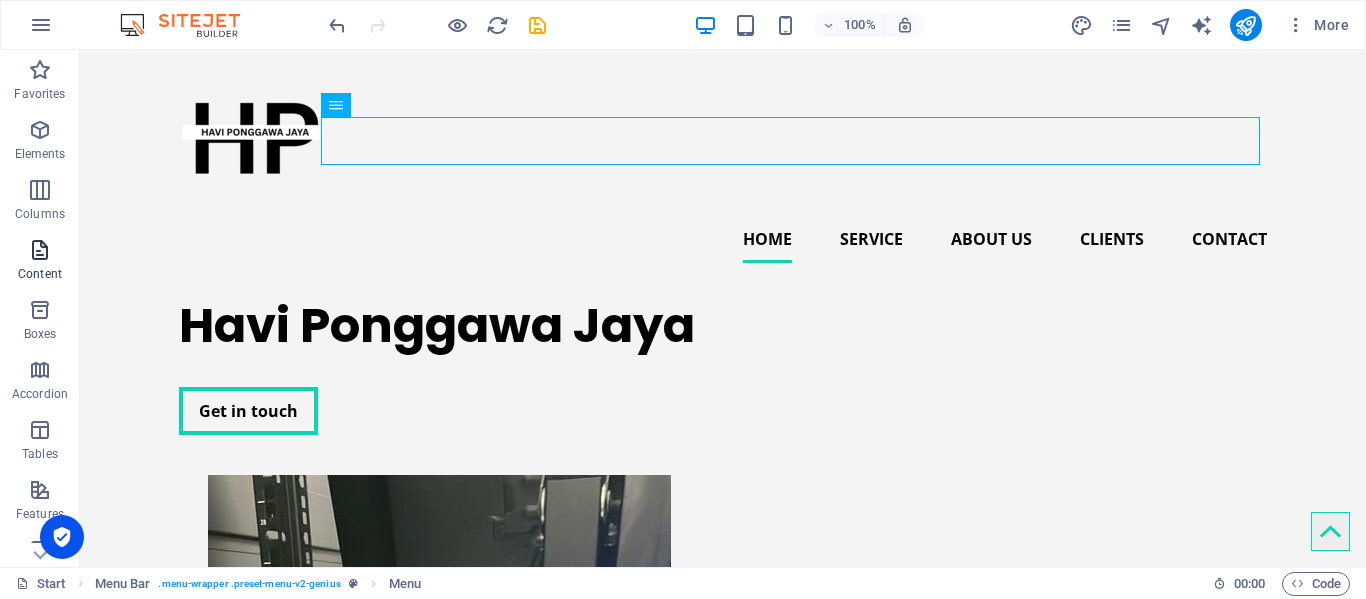 click on "Content" at bounding box center (40, 274) 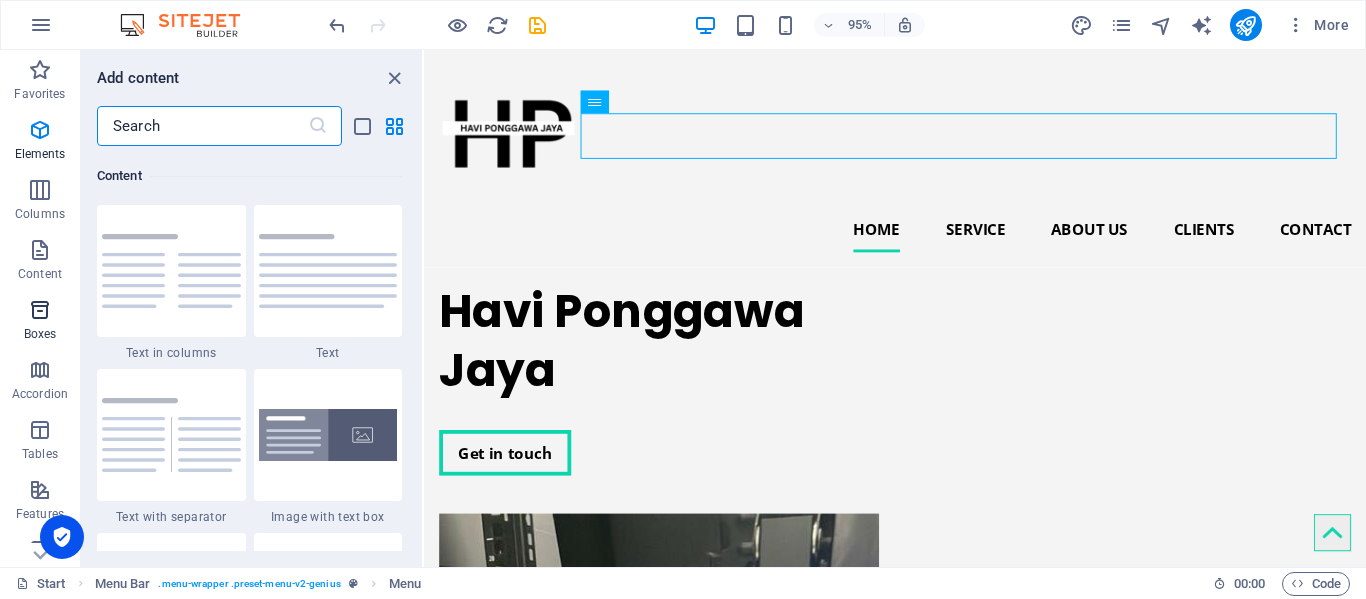 scroll, scrollTop: 3499, scrollLeft: 0, axis: vertical 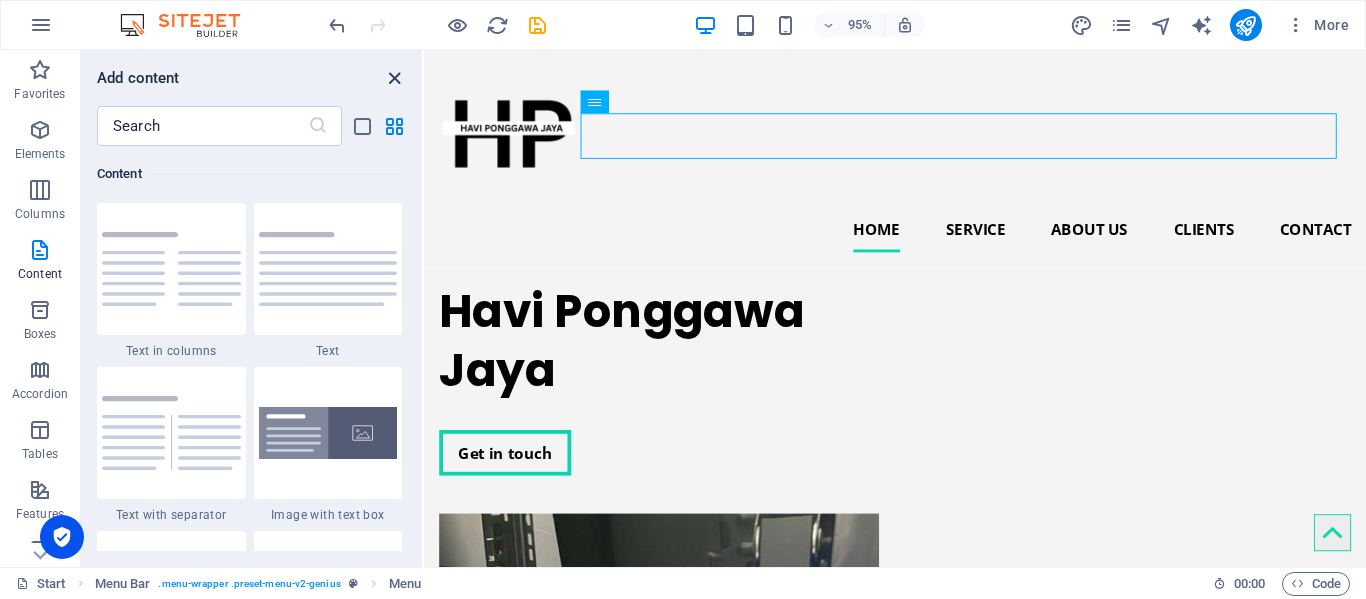 click at bounding box center [394, 78] 